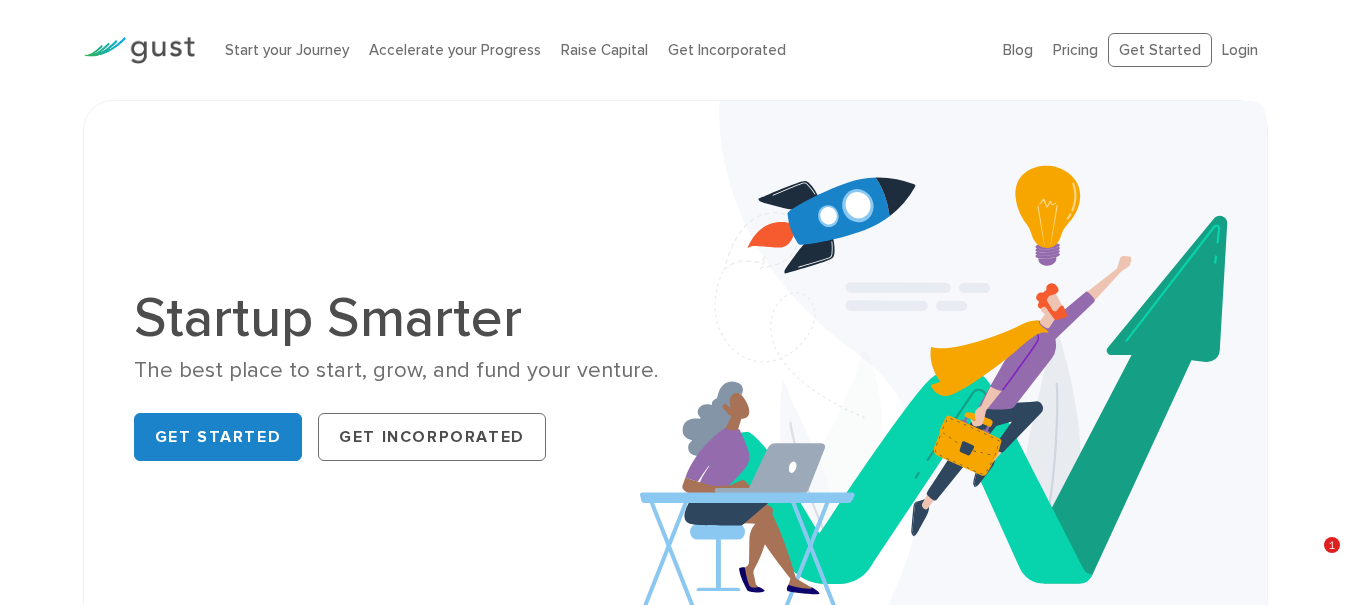 scroll, scrollTop: 0, scrollLeft: 0, axis: both 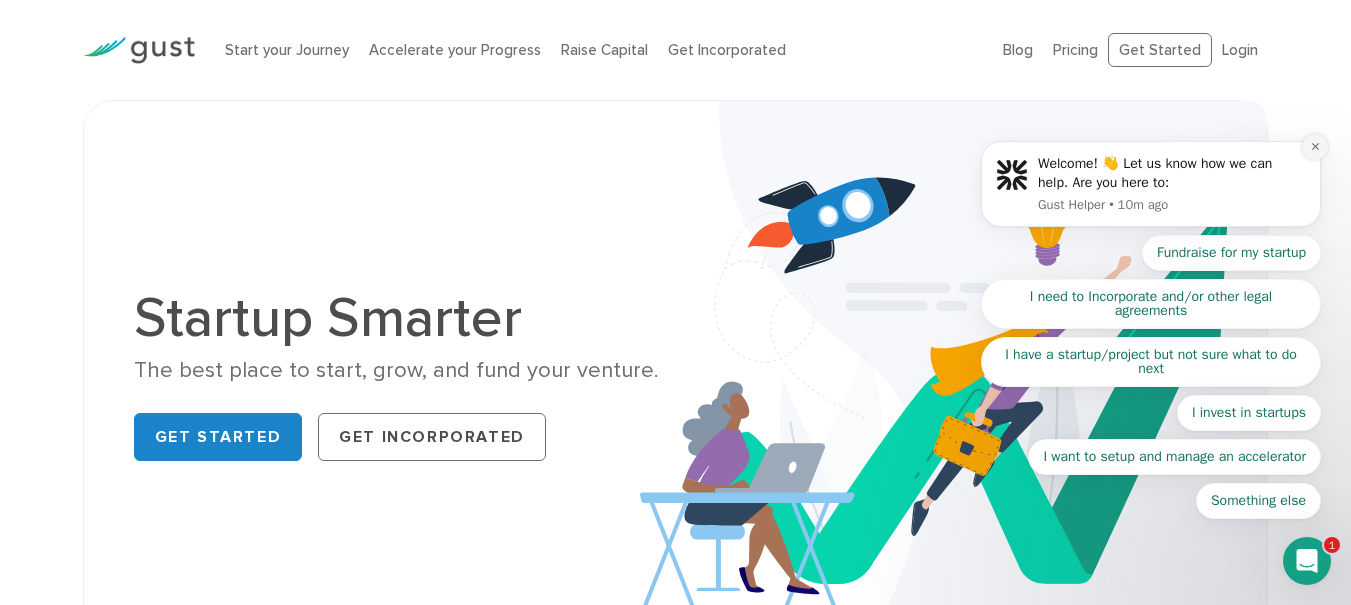 click 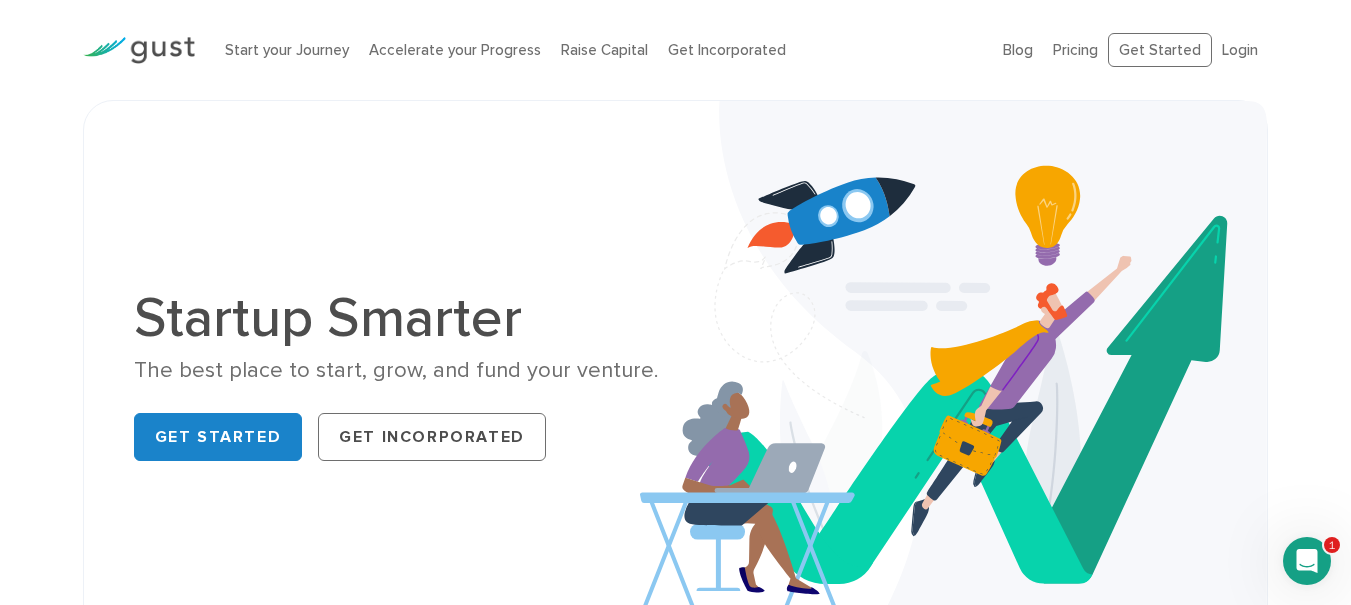 click on "Startup Smarter
The best place to start, grow, and fund your venture.
Get Started
Get Incorporated" at bounding box center [675, 379] 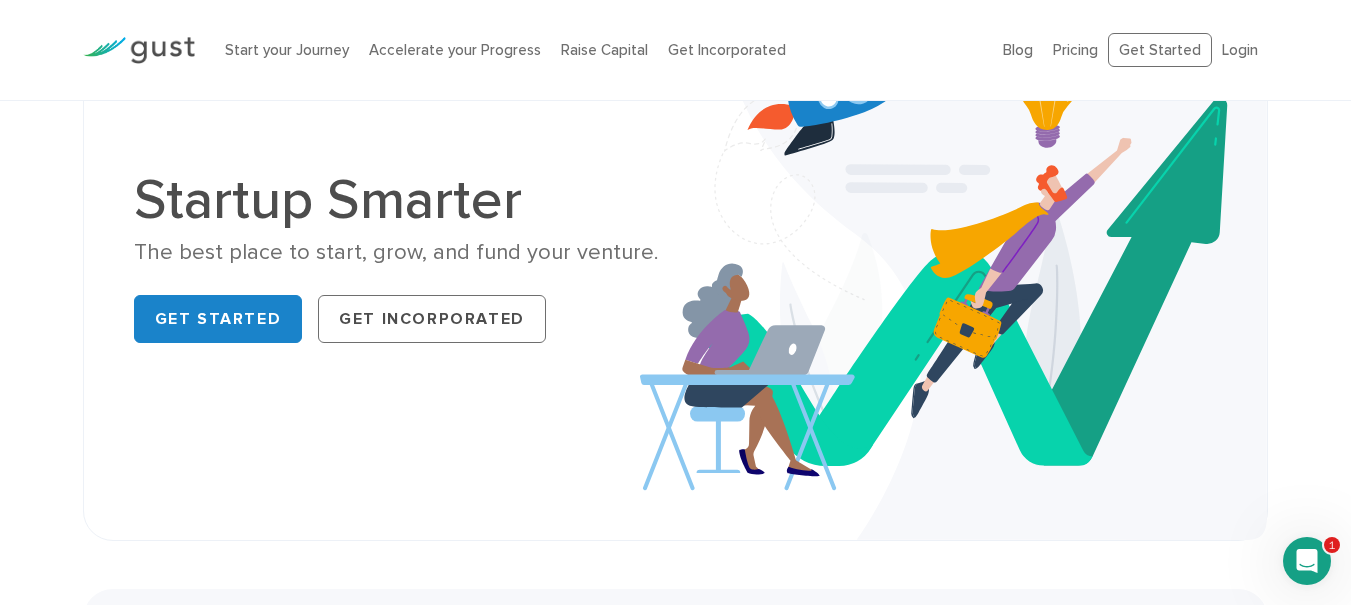 scroll, scrollTop: 120, scrollLeft: 0, axis: vertical 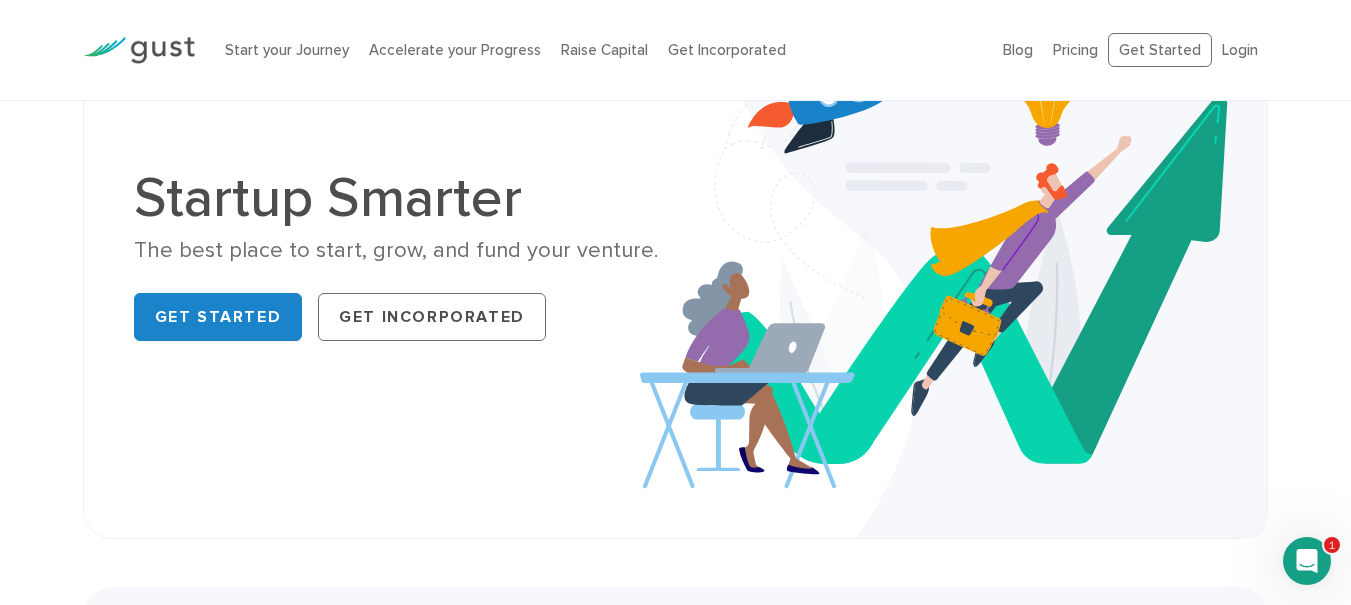 click on "Startup Smarter
The best place to start, grow, and fund your venture.
Get Started
Get Incorporated" at bounding box center [675, 259] 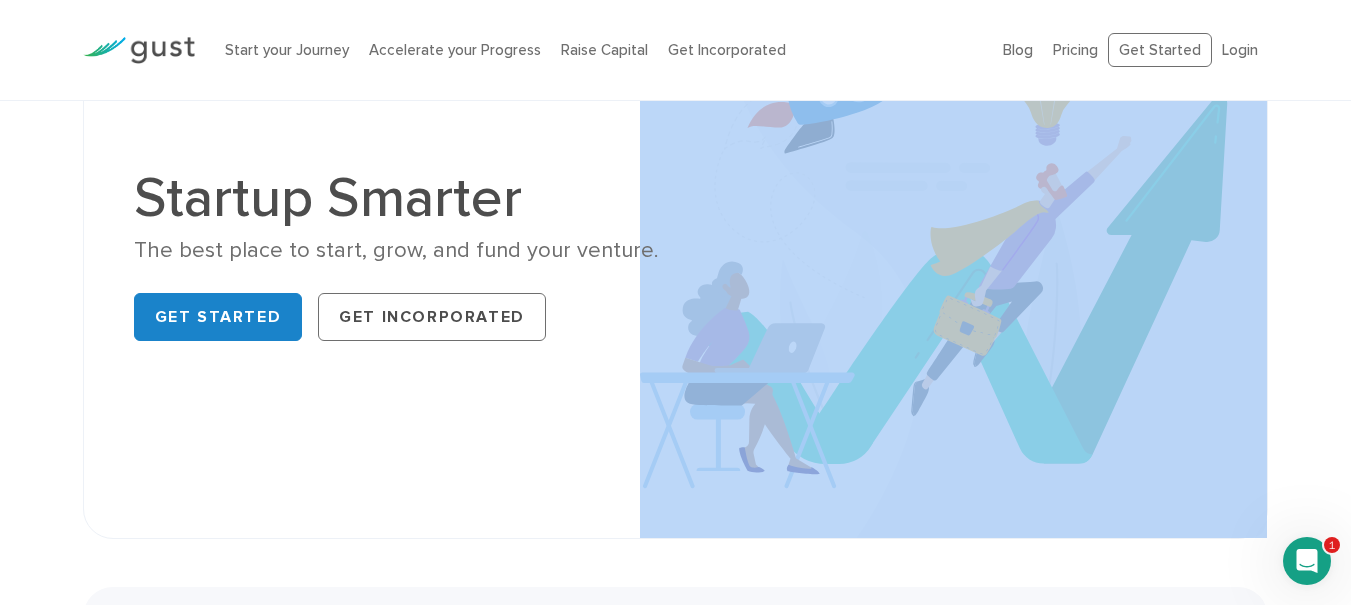 click on "Startup Smarter
The best place to start, grow, and fund your venture.
Get Started
Get Incorporated" at bounding box center (675, 259) 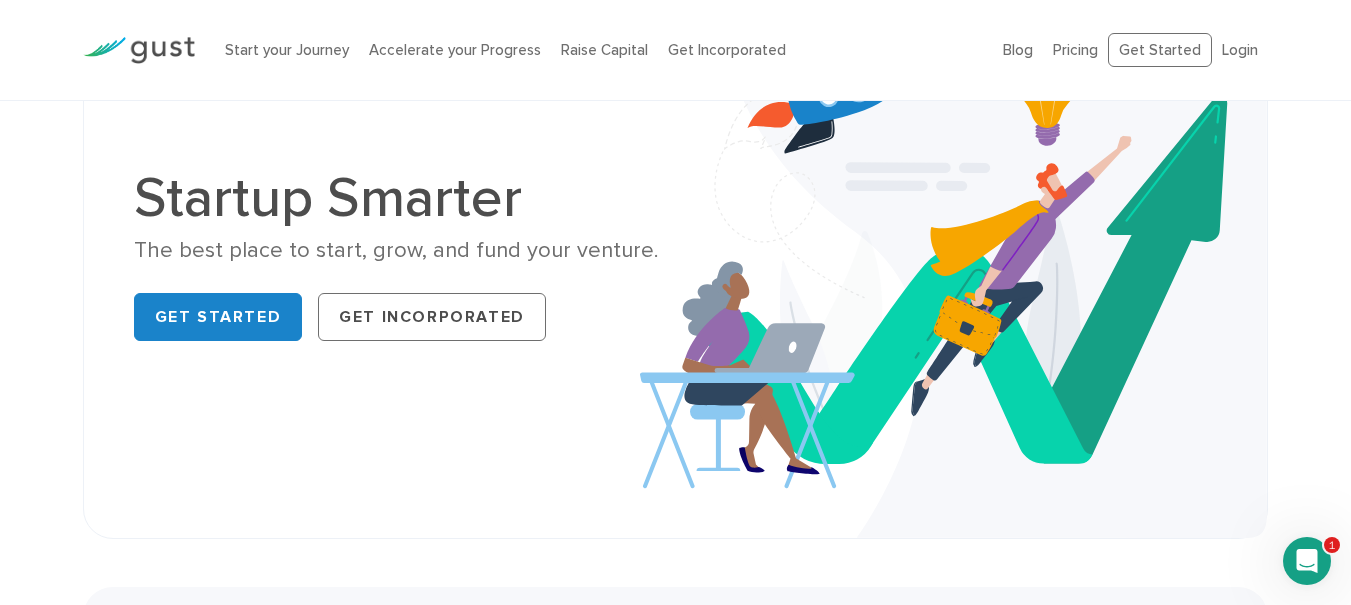 click on "Startup Smarter
The best place to start, grow, and fund your venture.
Get Started
Get Incorporated" at bounding box center [675, 259] 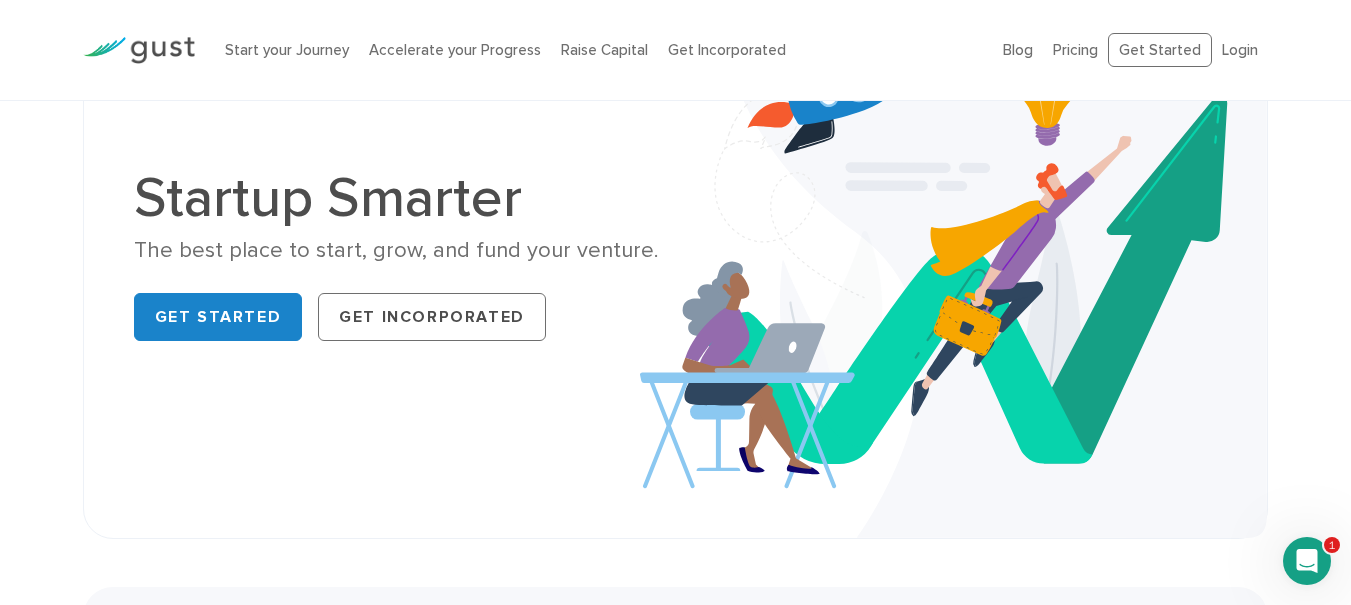 click on "Startup Smarter
The best place to start, grow, and fund your venture.
Get Started
Get Incorporated" at bounding box center [675, 259] 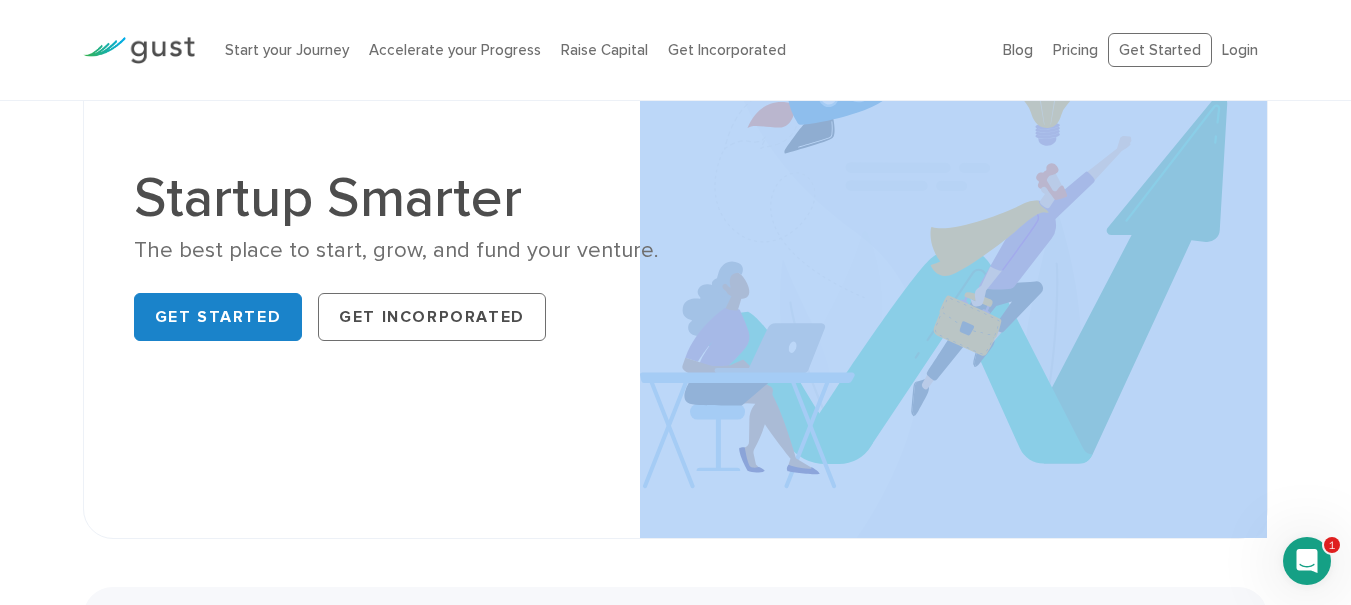 click on "Startup Smarter
The best place to start, grow, and fund your venture.
Get Started
Get Incorporated" at bounding box center [675, 259] 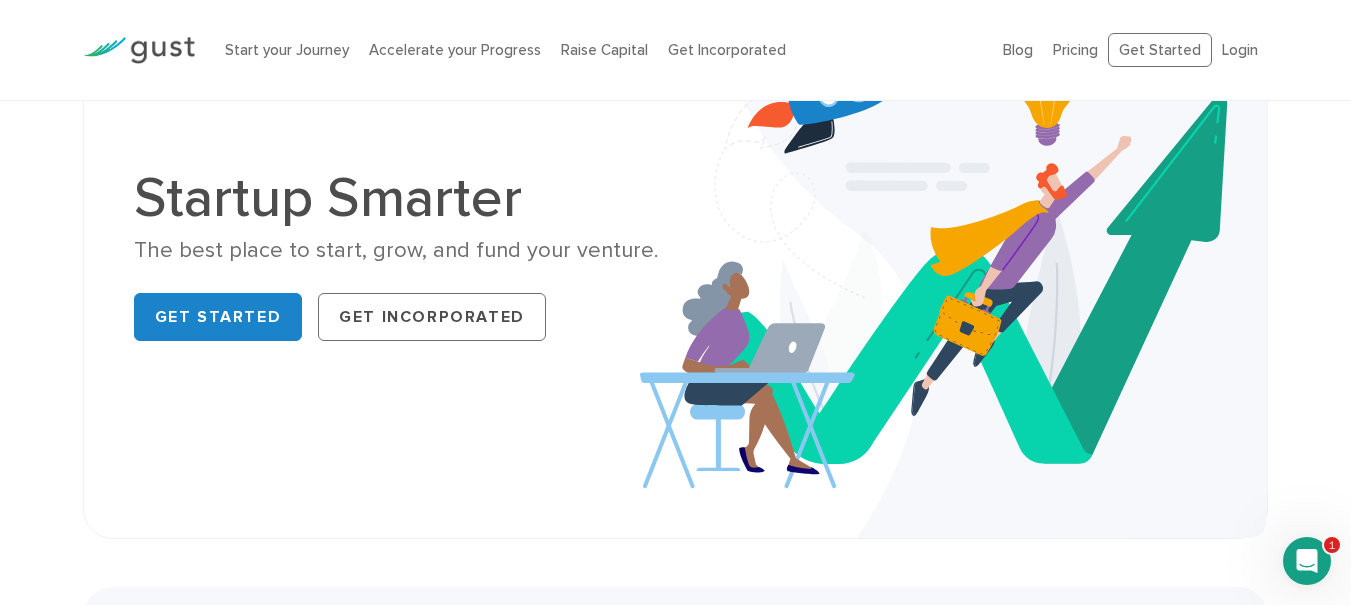 click on "Startup Smarter
The best place to start, grow, and fund your venture.
Get Started
Get Incorporated" at bounding box center [675, 259] 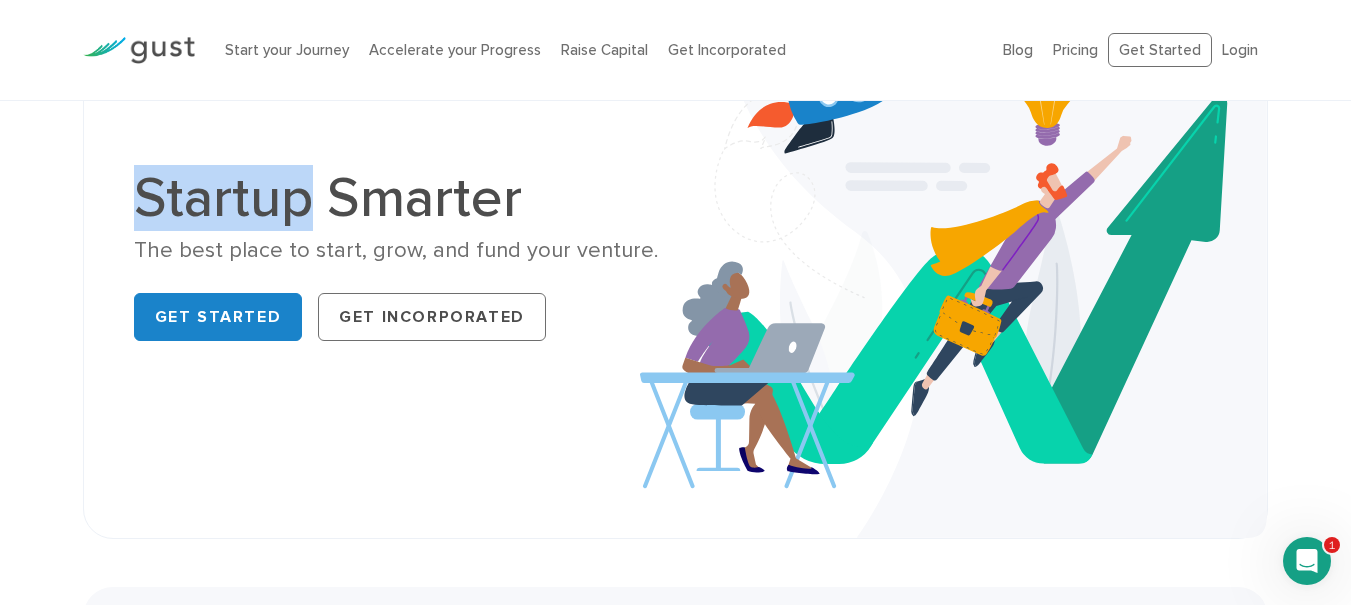 click on "Startup Smarter
The best place to start, grow, and fund your venture.
Get Started
Get Incorporated" at bounding box center [675, 259] 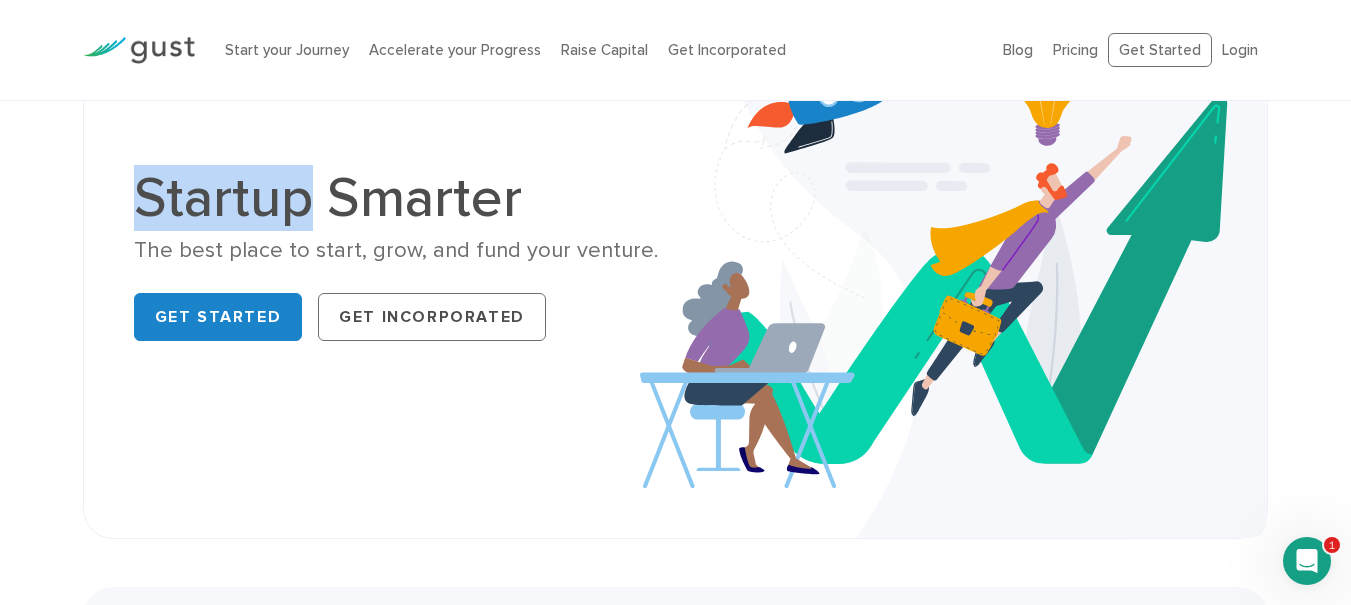 click on "Startup Smarter
The best place to start, grow, and fund your venture.
Get Started
Get Incorporated" at bounding box center [675, 259] 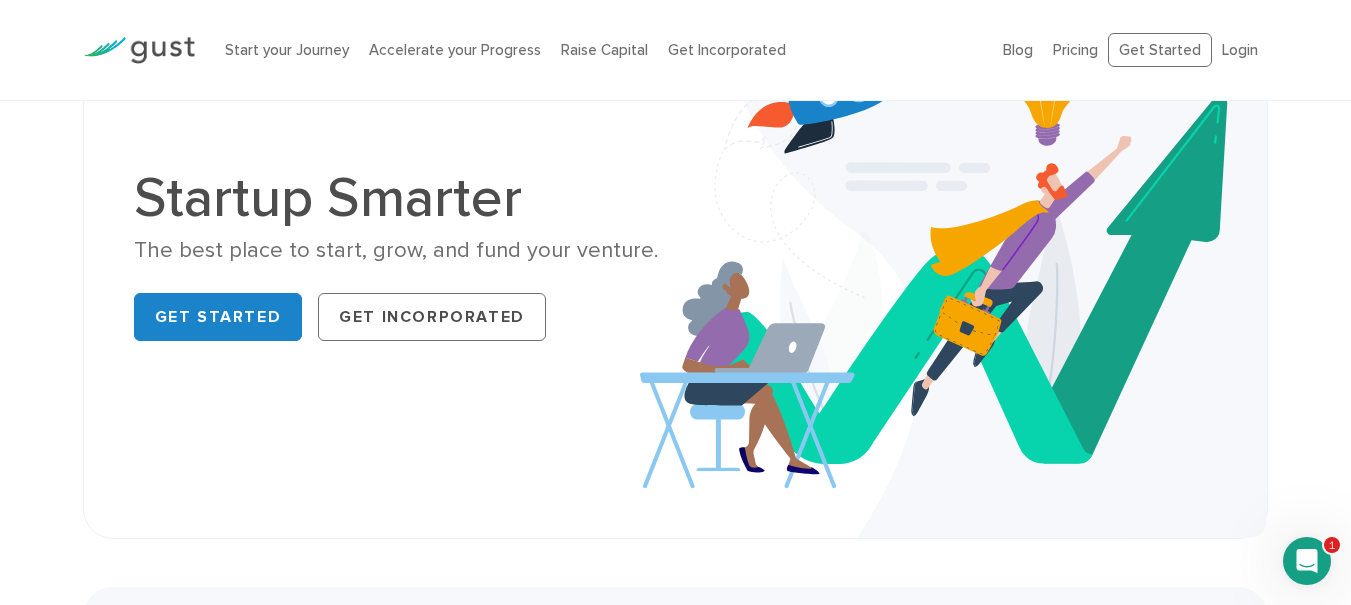click on "Startup Smarter
The best place to start, grow, and fund your venture.
Get Started
Get Incorporated" at bounding box center (675, 259) 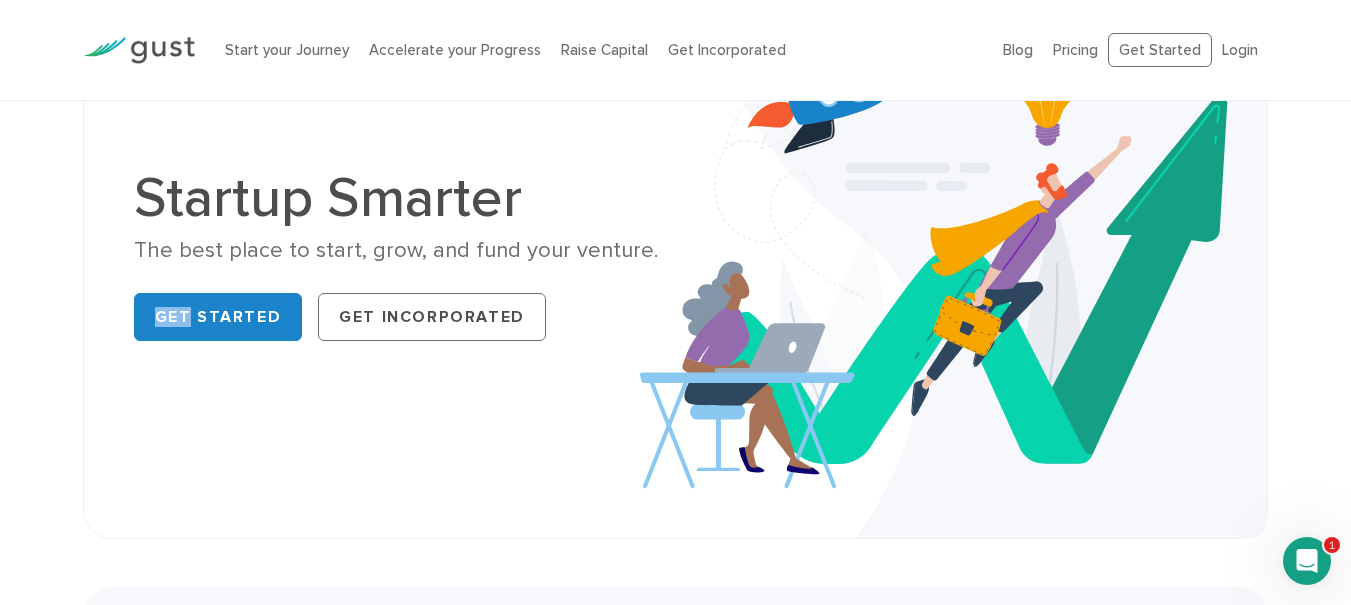 click on "Startup Smarter
The best place to start, grow, and fund your venture.
Get Started
Get Incorporated" at bounding box center (675, 259) 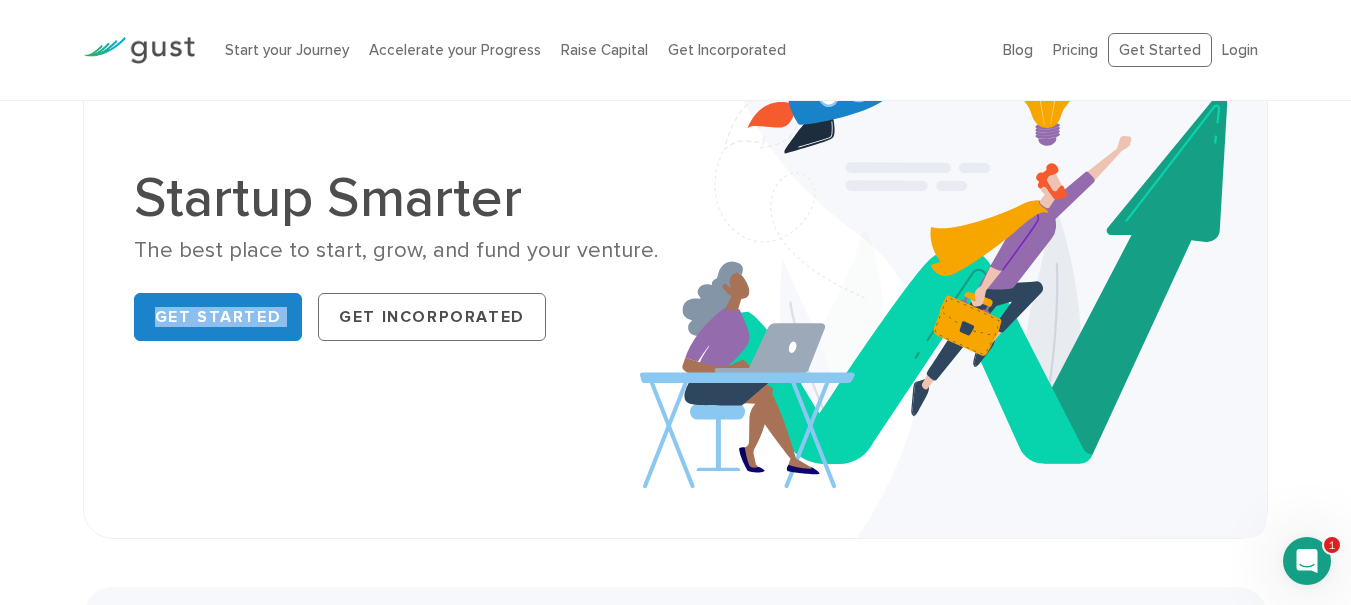 click on "Startup Smarter
The best place to start, grow, and fund your venture.
Get Started
Get Incorporated" at bounding box center [675, 259] 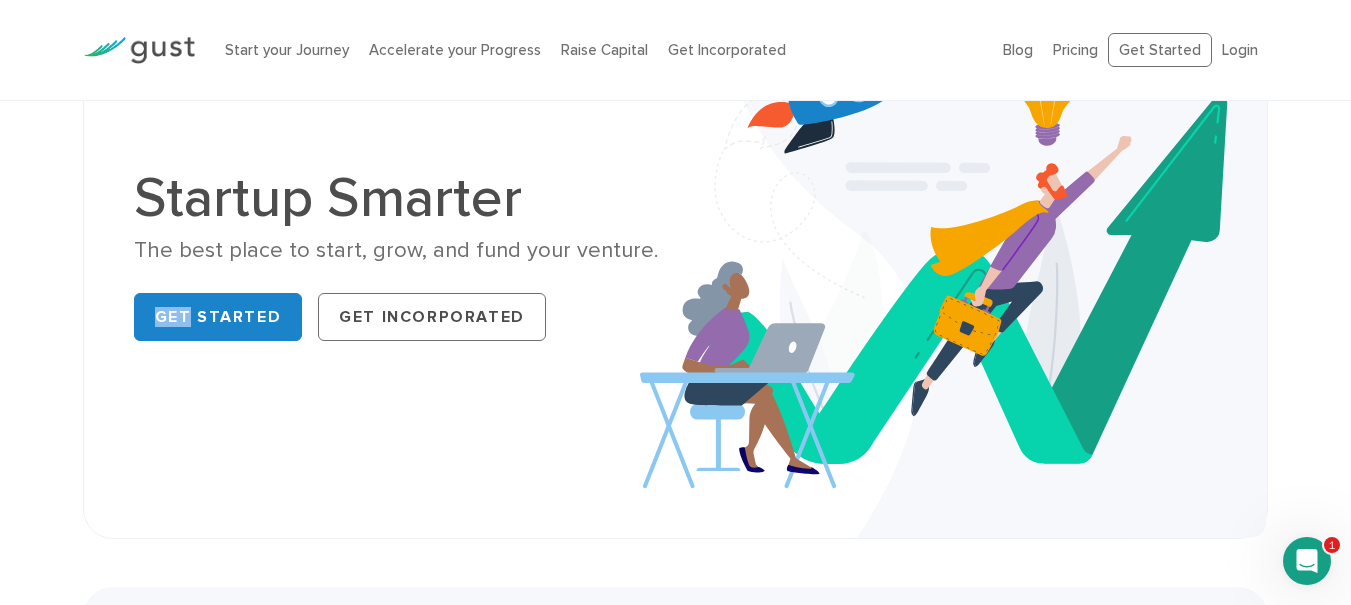 click on "Startup Smarter
The best place to start, grow, and fund your venture.
Get Started
Get Incorporated" at bounding box center (675, 259) 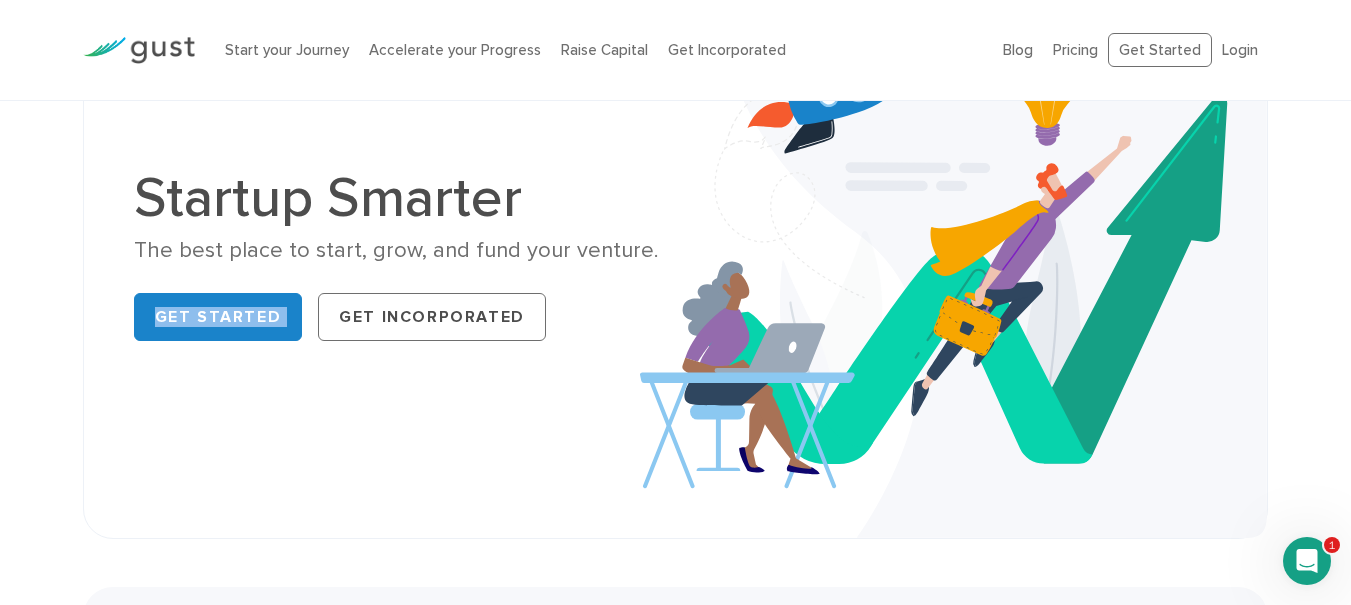 click on "Startup Smarter
The best place to start, grow, and fund your venture.
Get Started
Get Incorporated" at bounding box center (675, 259) 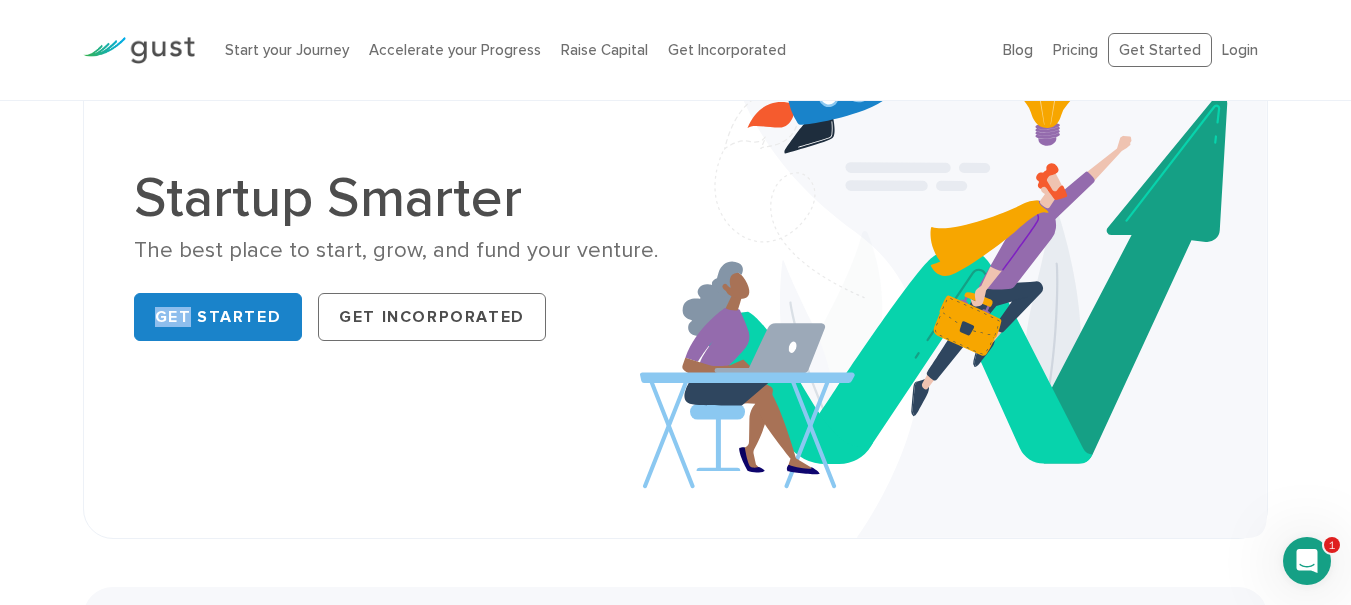 click on "Startup Smarter
The best place to start, grow, and fund your venture.
Get Started
Get Incorporated" at bounding box center [675, 259] 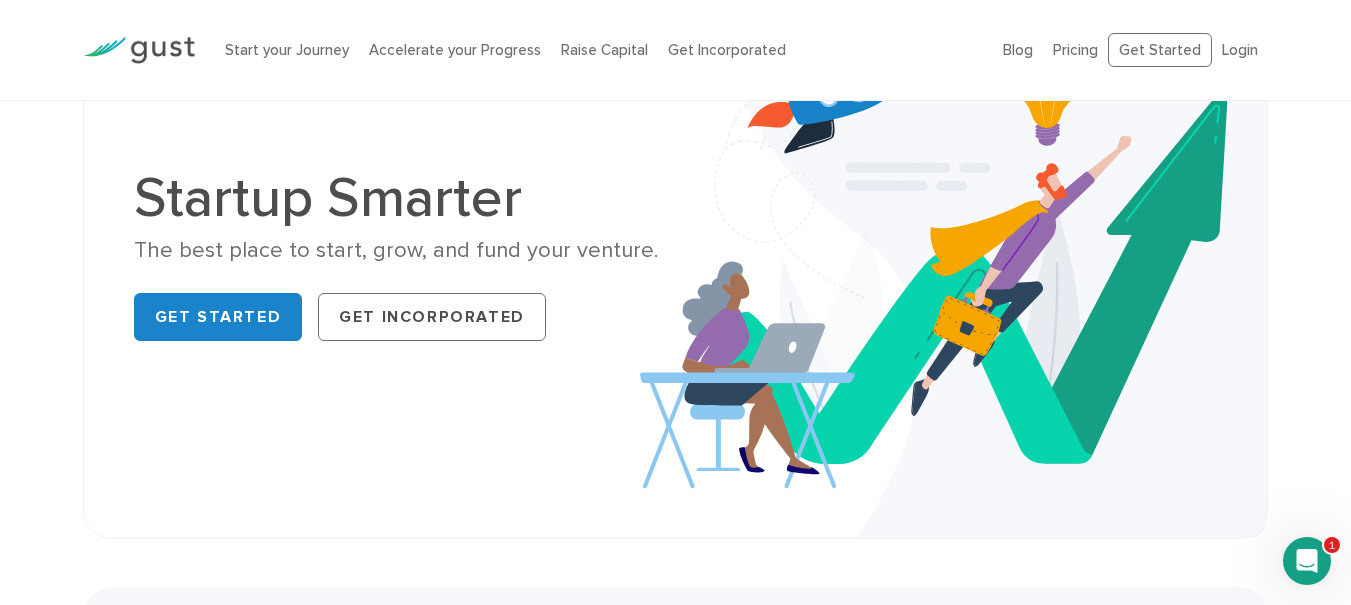click on "Startup Smarter
The best place to start, grow, and fund your venture.
Get Started
Get Incorporated" at bounding box center (675, 259) 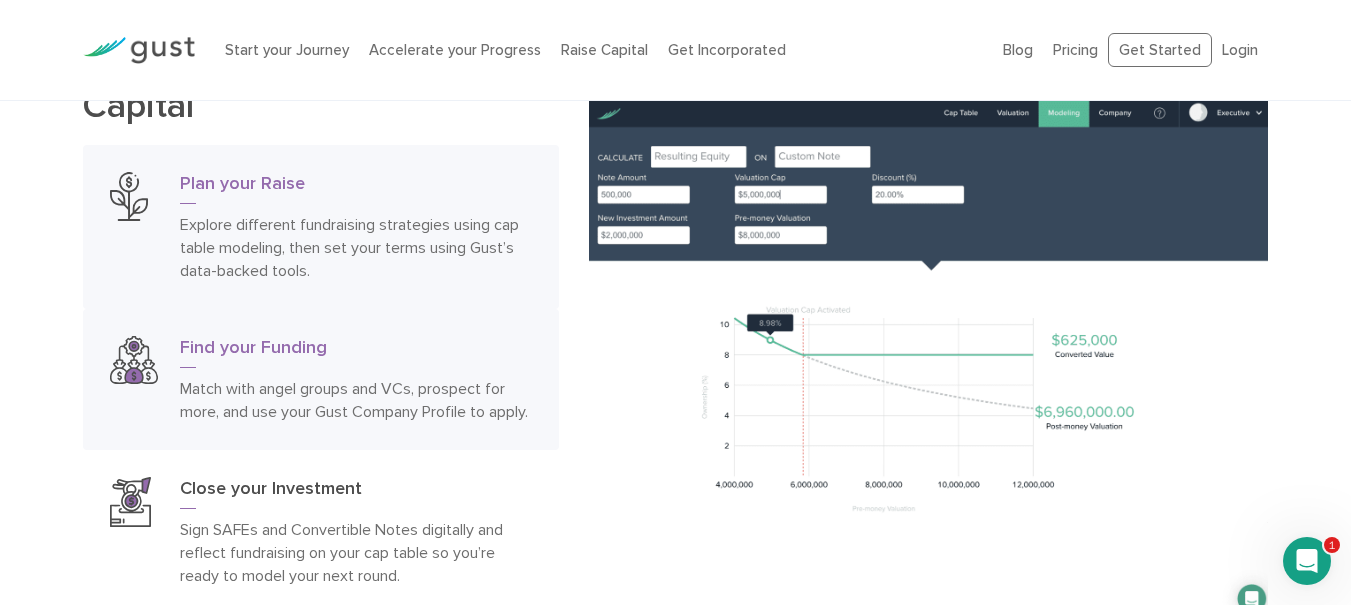 scroll, scrollTop: 2760, scrollLeft: 0, axis: vertical 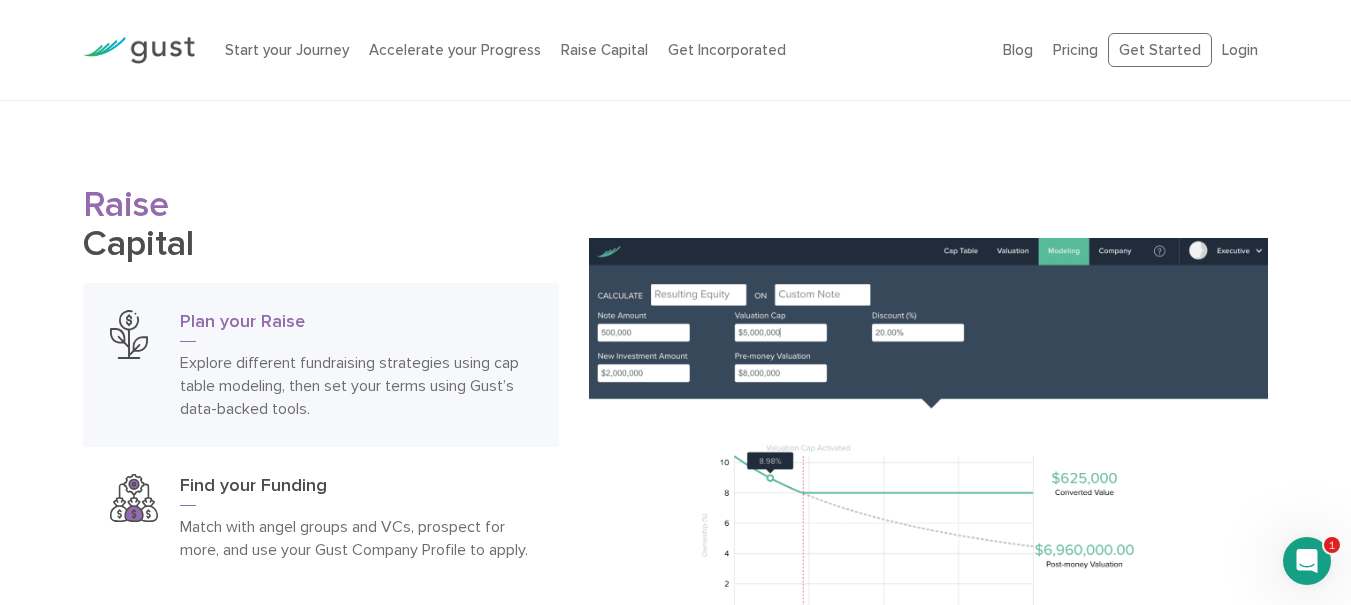 click on "Raise
Capital
Plan your Raise Explore different fundraising strategies using cap table modeling, then set your terms using Gust’s data-backed tools.
Find your Funding Match with angel groups and VCs, prospect for more, and use your Gust Company Profile to apply.
Close your Investment Sign SAFEs and Convertible Notes digitally and reflect fundraising on your cap table so you’re ready to model your next round.
Get Started" at bounding box center [675, 499] 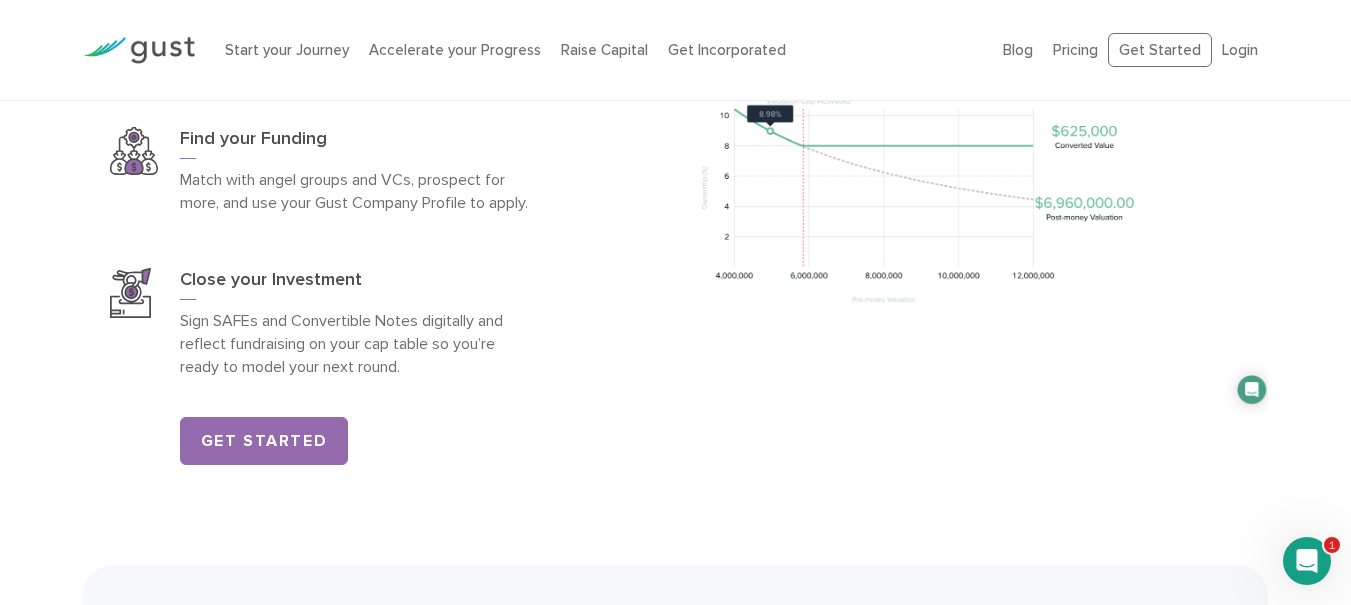 scroll, scrollTop: 3120, scrollLeft: 0, axis: vertical 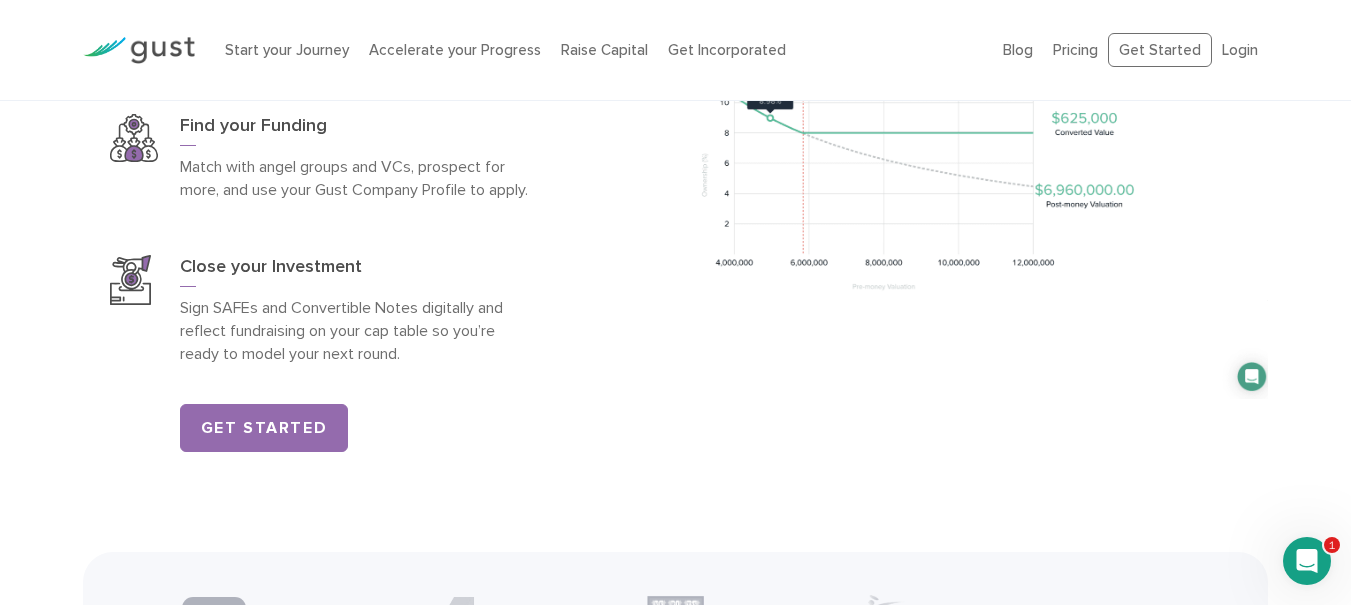 click on "Raise
Capital
Plan your Raise Explore different fundraising strategies using cap table modeling, then set your terms using Gust’s data-backed tools.
Find your Funding Match with angel groups and VCs, prospect for more, and use your Gust Company Profile to apply.
Close your Investment Sign SAFEs and Convertible Notes digitally and reflect fundraising on your cap table so you’re ready to model your next round.
Get Started" at bounding box center [676, 139] 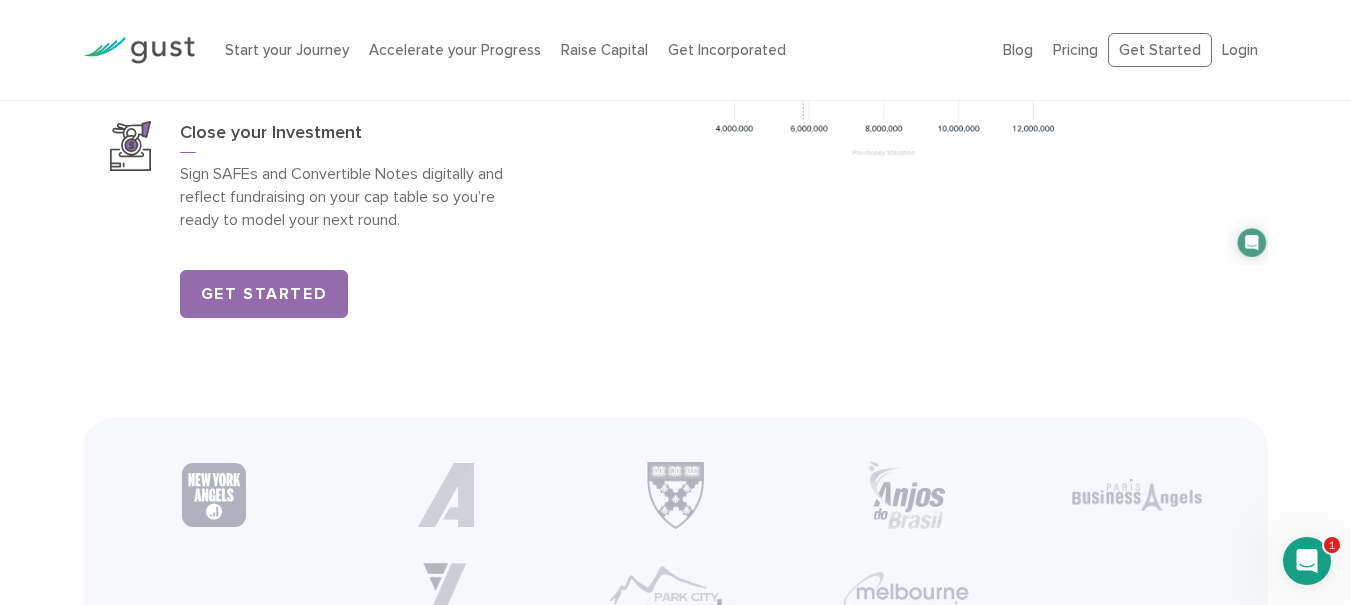 scroll, scrollTop: 3480, scrollLeft: 0, axis: vertical 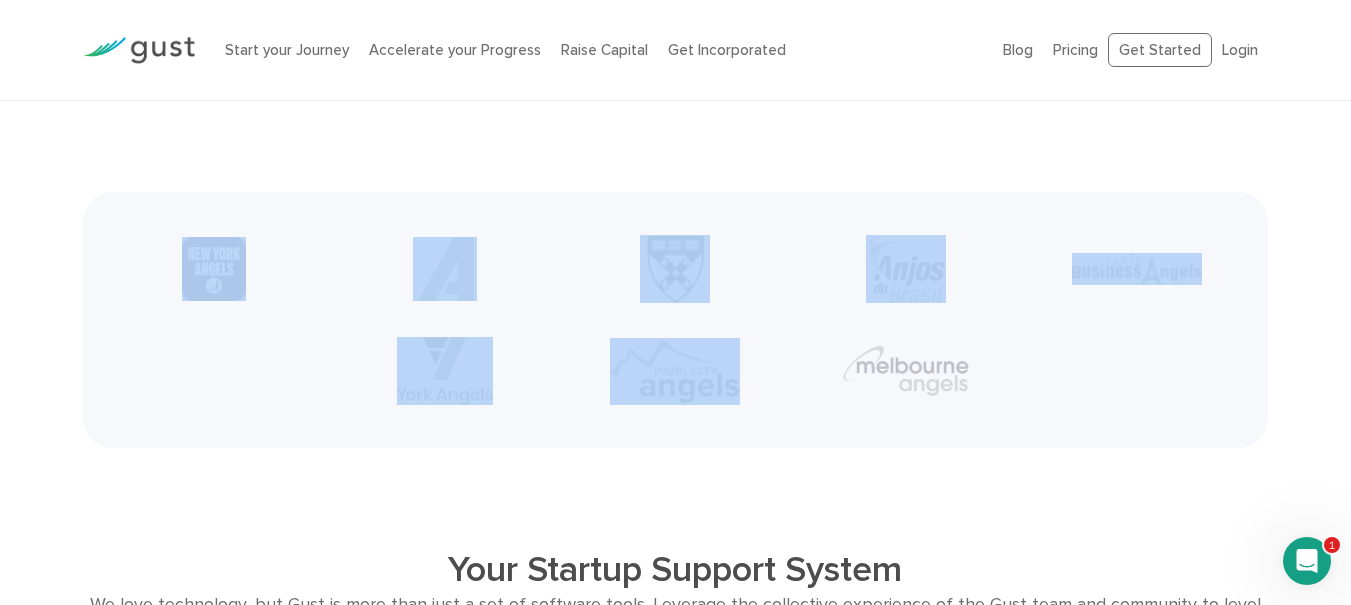 drag, startPoint x: 747, startPoint y: 411, endPoint x: 174, endPoint y: 285, distance: 586.6899 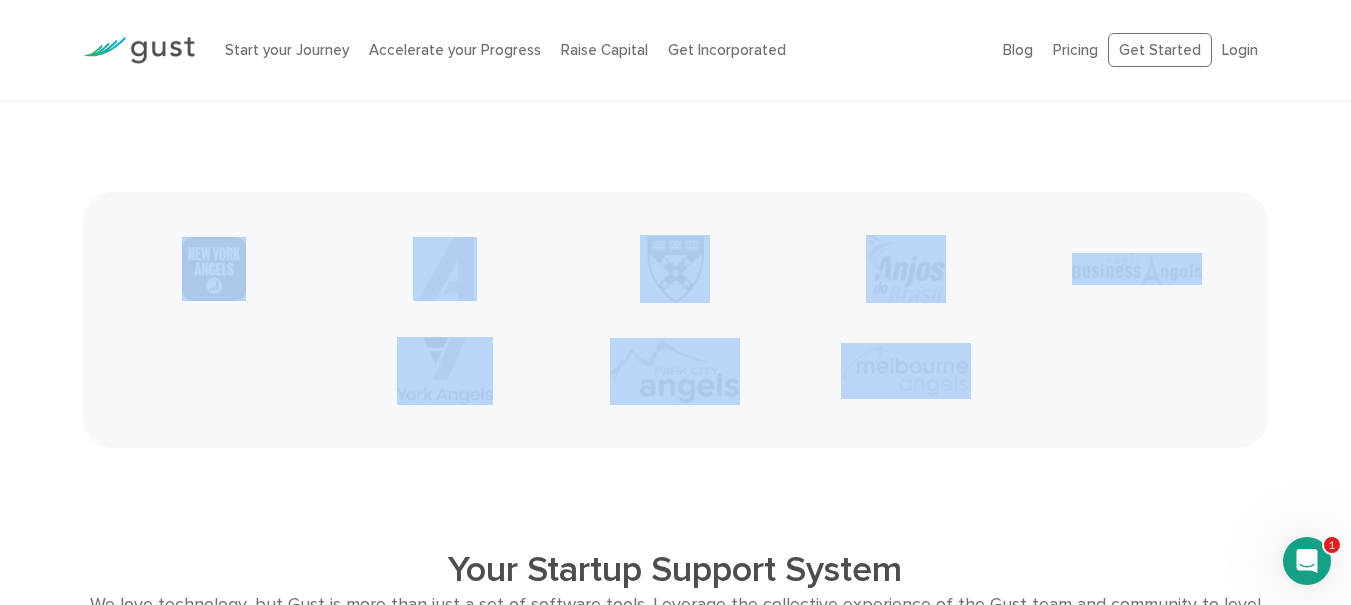 drag, startPoint x: 1087, startPoint y: 405, endPoint x: 195, endPoint y: 298, distance: 898.39465 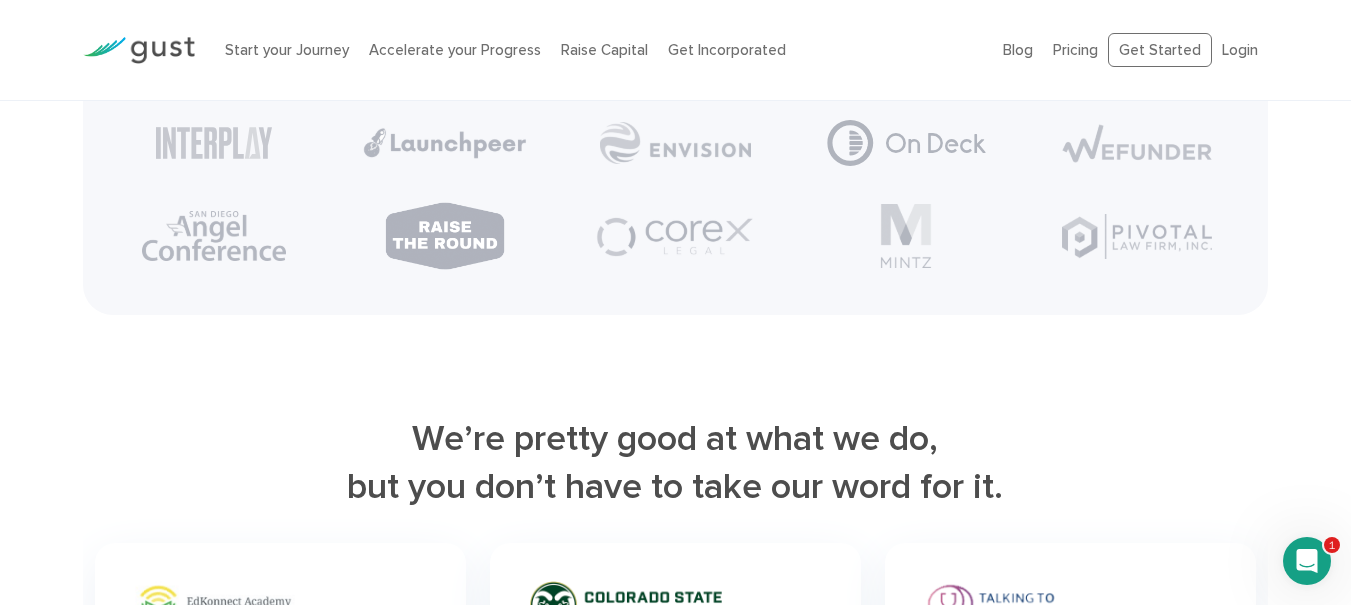 scroll, scrollTop: 4920, scrollLeft: 0, axis: vertical 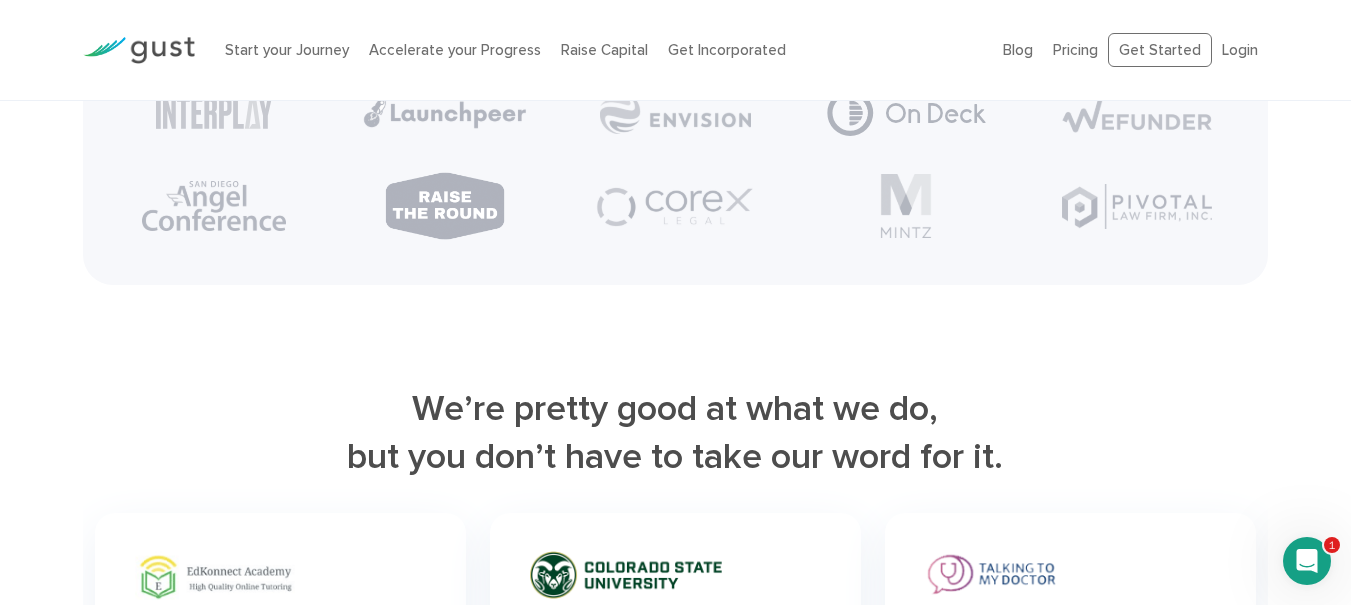 click on "We’re pretty good at what we do, but you don’t have to take our word for it." at bounding box center [676, 433] 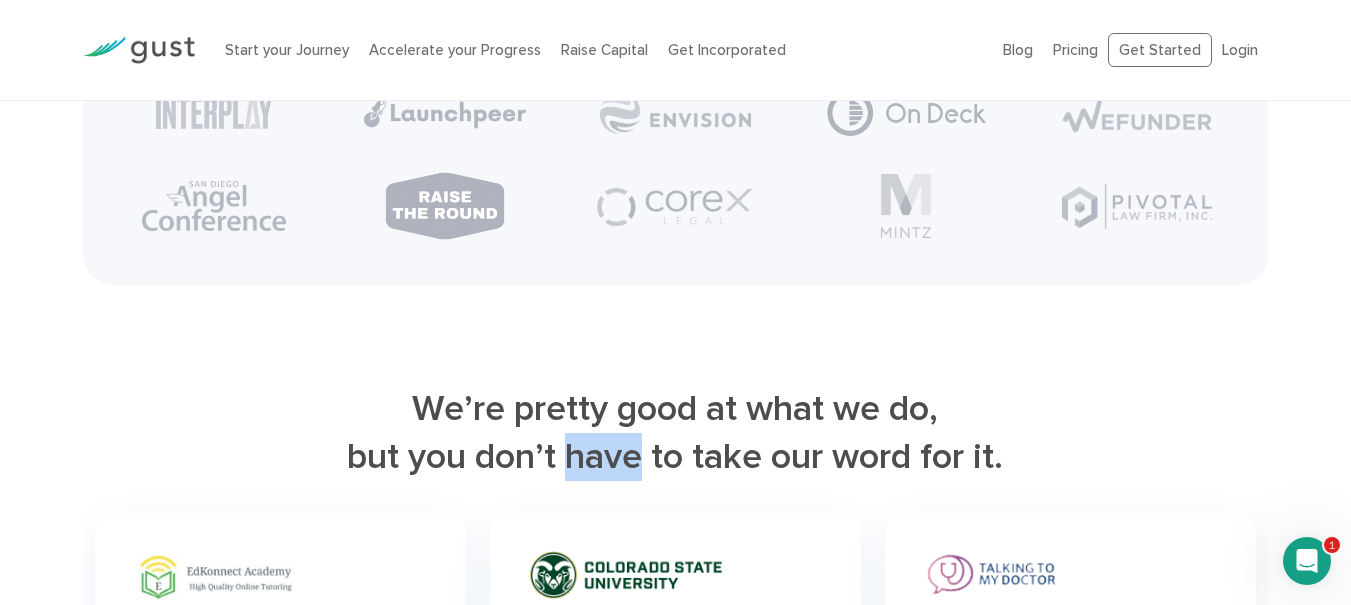 click on "We’re pretty good at what we do, but you don’t have to take our word for it." at bounding box center [676, 433] 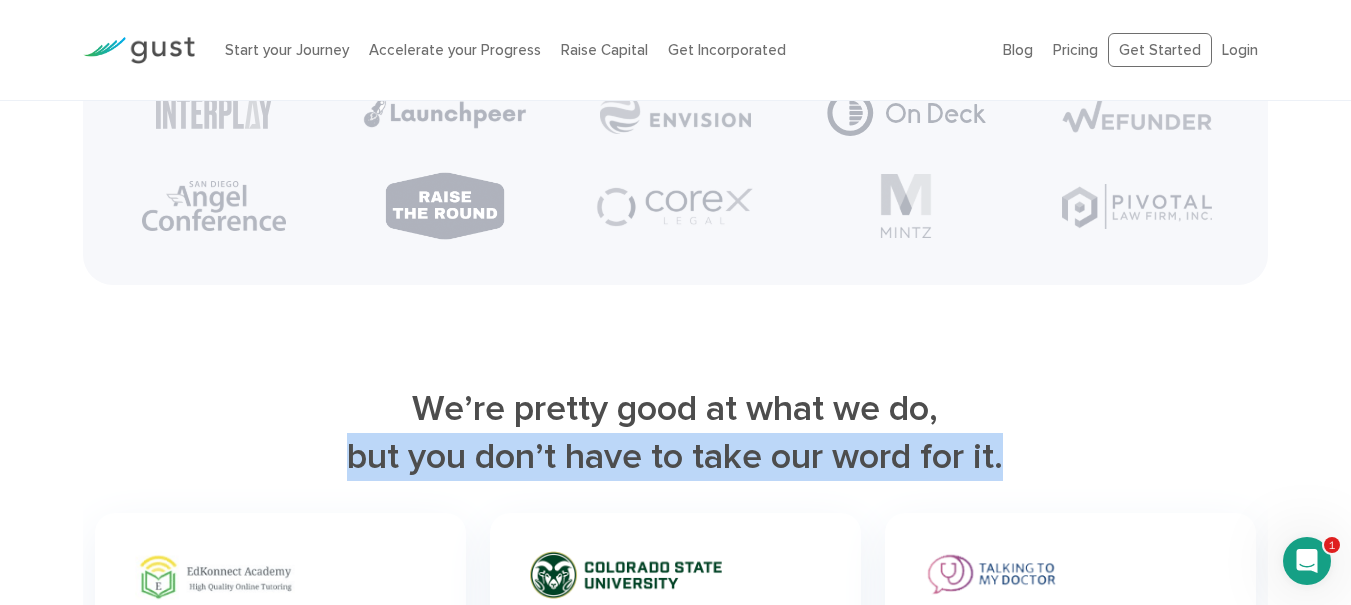 click on "We’re pretty good at what we do, but you don’t have to take our word for it." at bounding box center [676, 433] 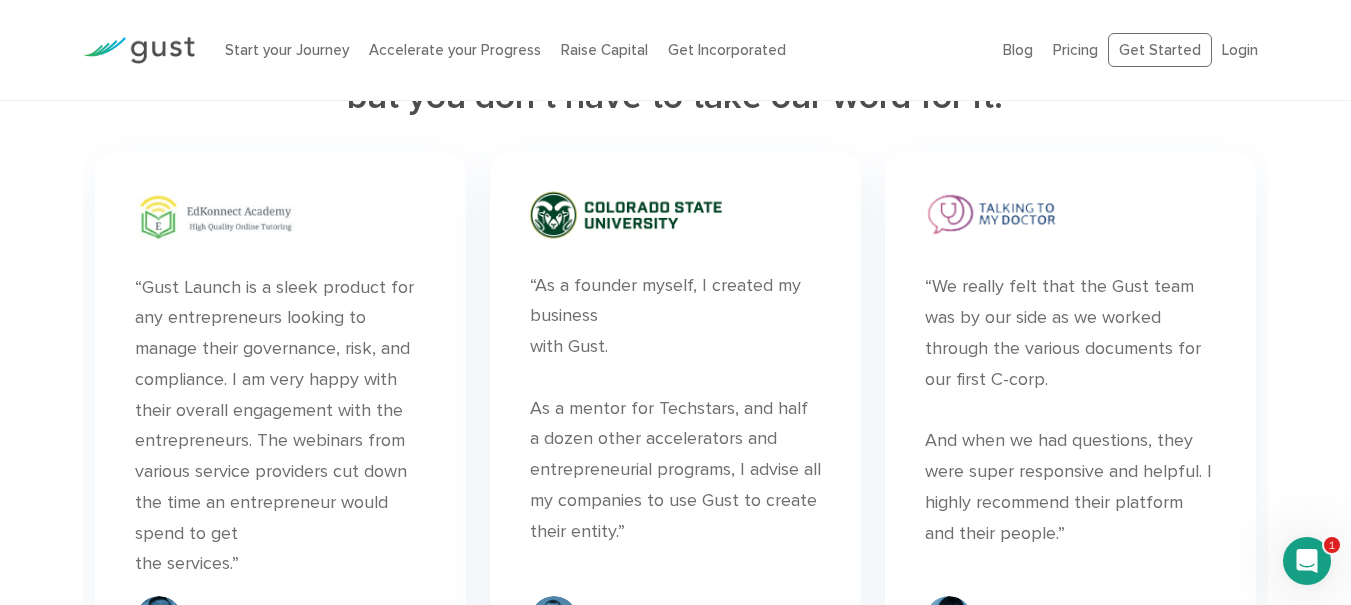 click on "We’re pretty good at what we do, but you don’t have to take our word for it.
“
the services.”
Arun [NAME] “
with Gust.
Ari [NAME]" at bounding box center (675, 1241) 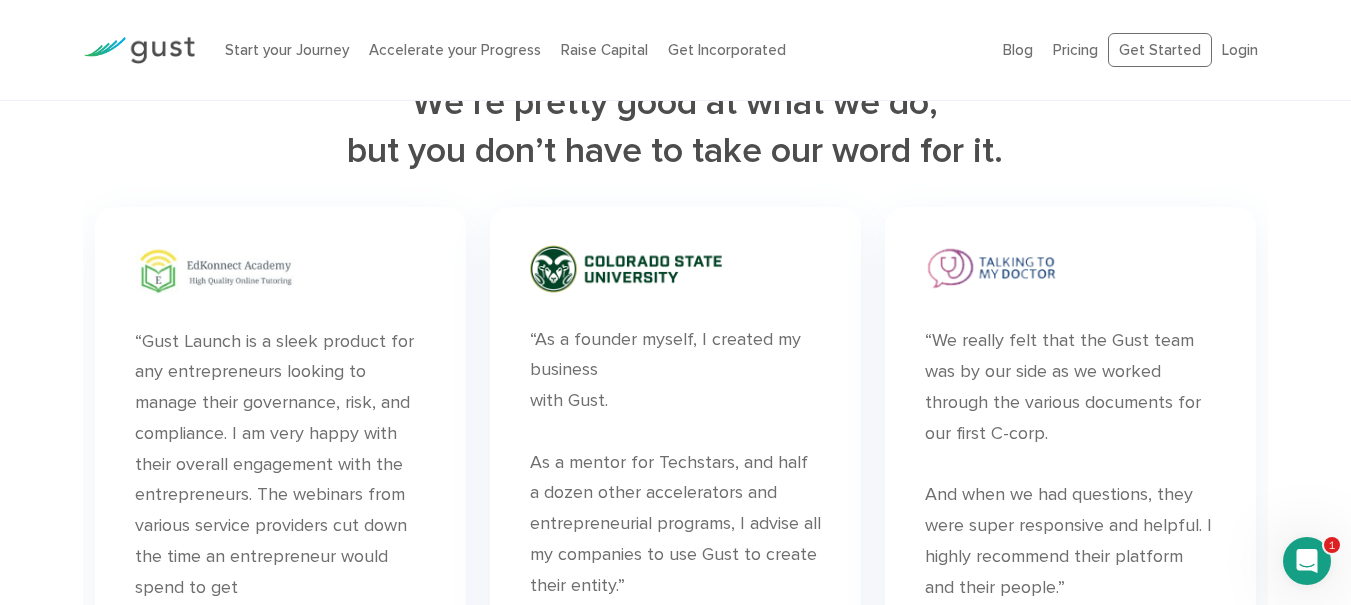 scroll, scrollTop: 5200, scrollLeft: 0, axis: vertical 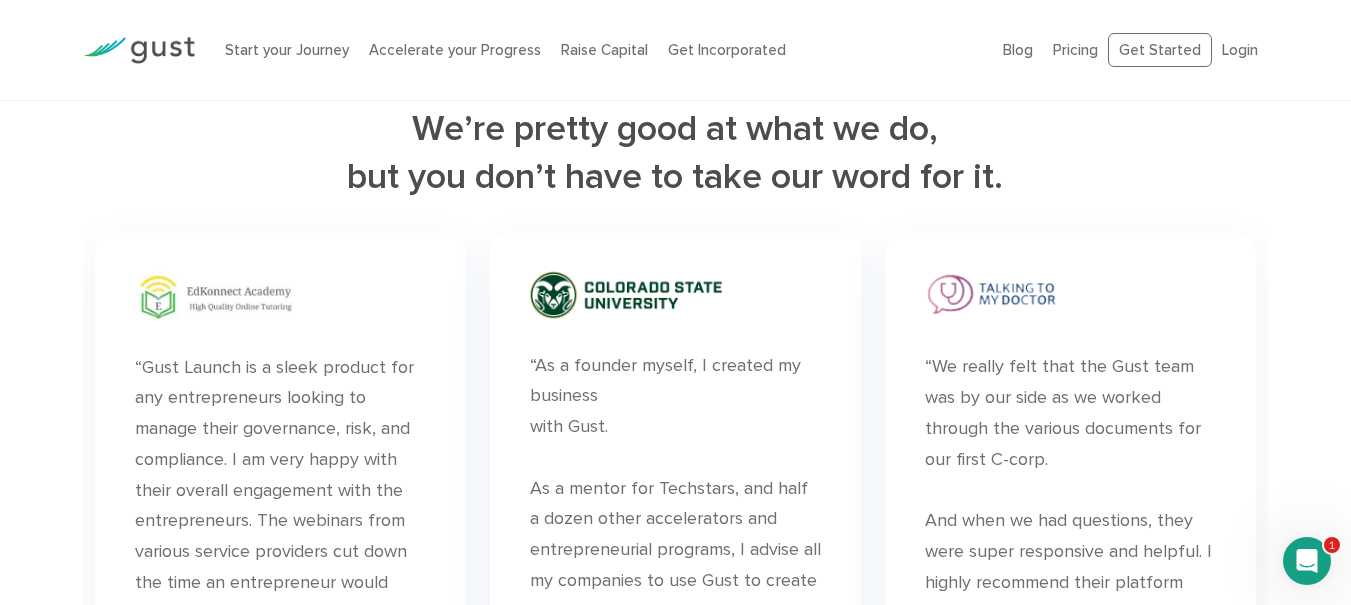click on "We’re pretty good at what we do, but you don’t have to take our word for it.
“
the services.”
Arun [NAME] “
with Gust." at bounding box center [676, 1324] 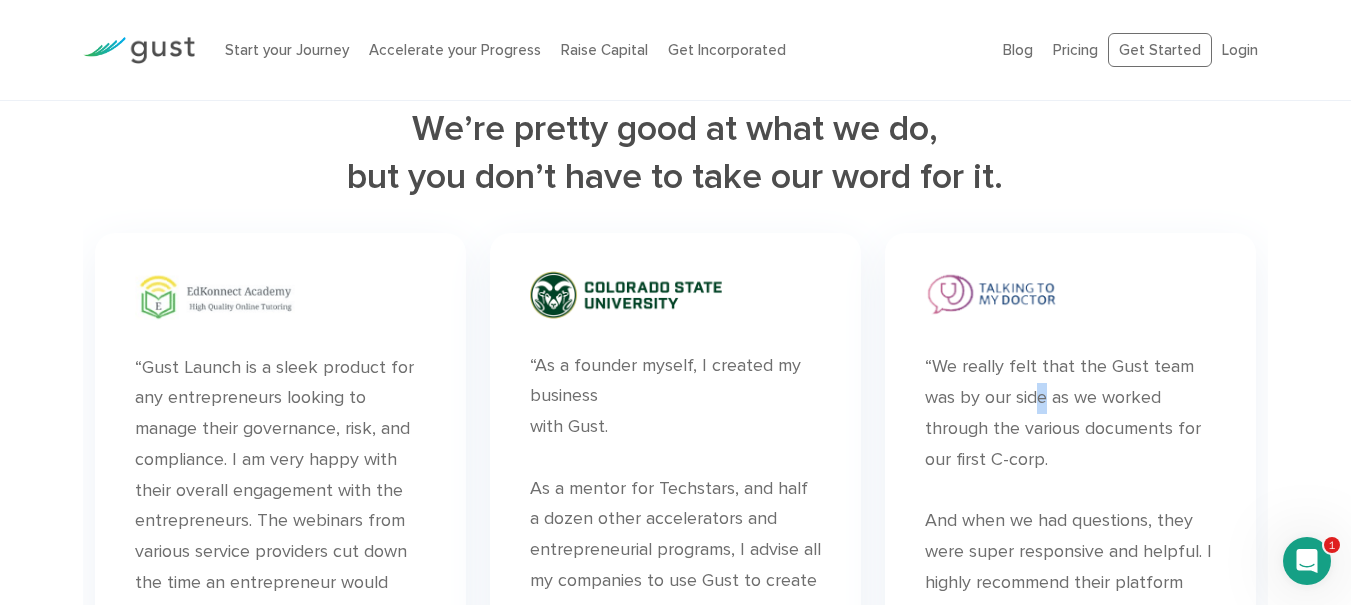 click on "We’re pretty good at what we do, but you don’t have to take our word for it.
“
the services.”
Arun [NAME] “
with Gust." at bounding box center (676, 1324) 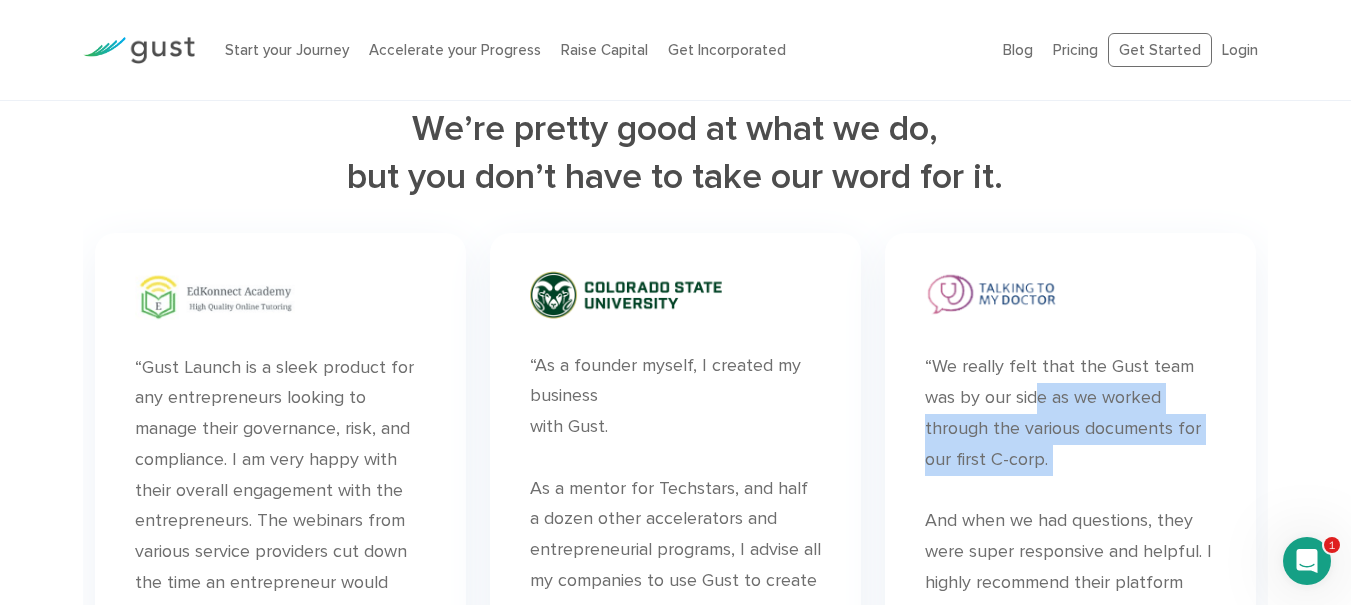 click on "We’re pretty good at what we do, but you don’t have to take our word for it.
“
the services.”
Arun [NAME] “
with Gust." at bounding box center [676, 1324] 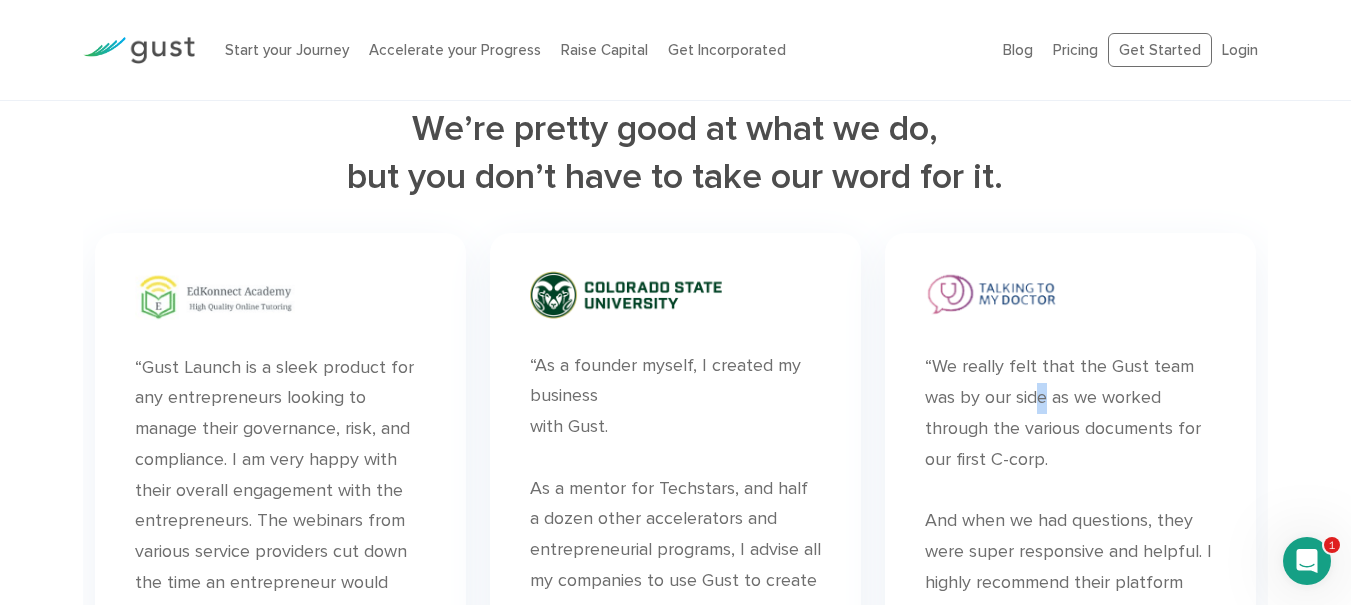 click on "We’re pretty good at what we do, but you don’t have to take our word for it.
“
the services.”
Arun [NAME] “
with Gust." at bounding box center (676, 1324) 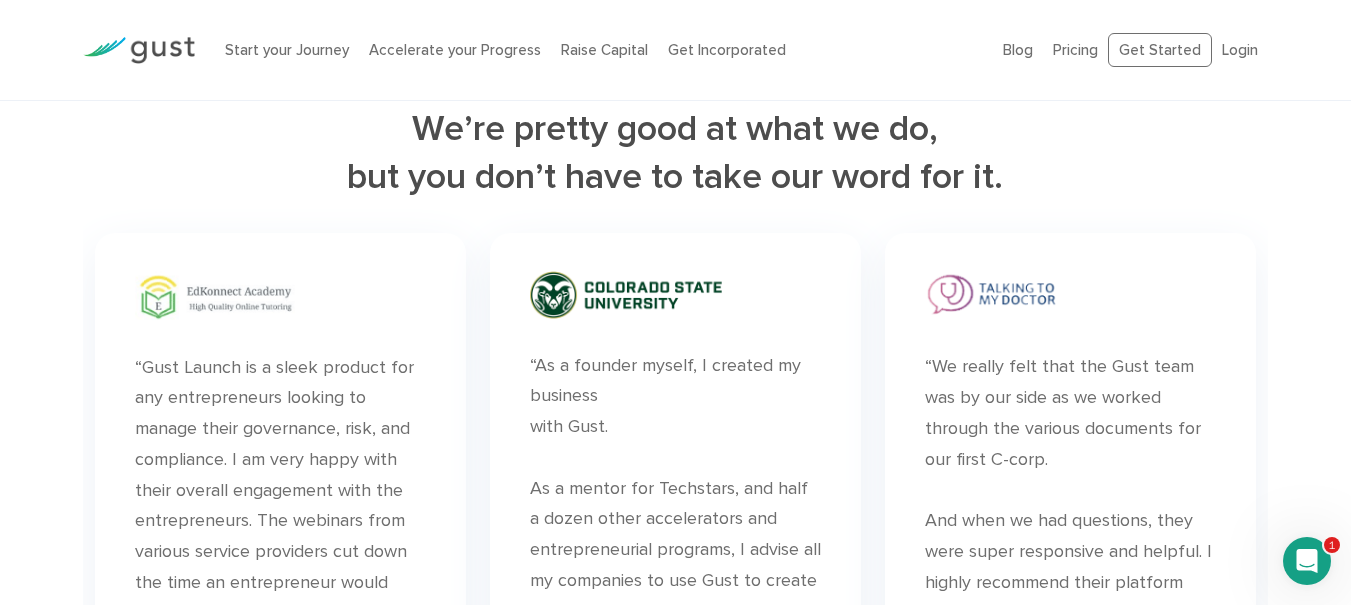 click on "We’re pretty good at what we do, but you don’t have to take our word for it." at bounding box center [676, 153] 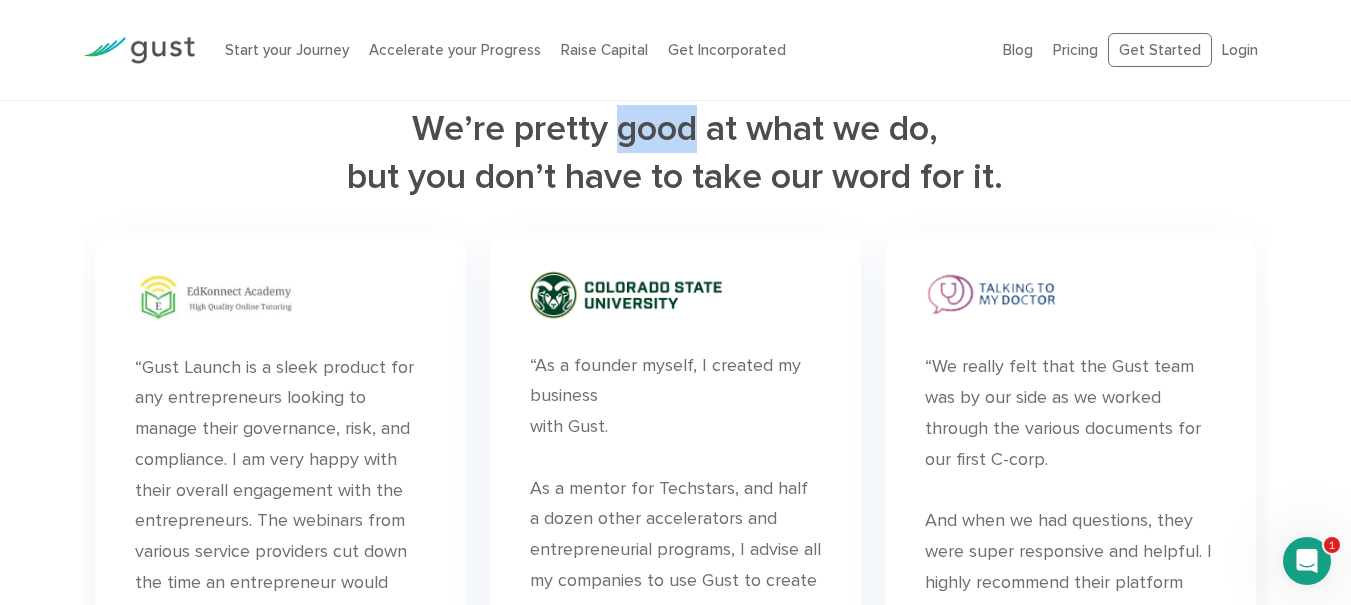 click on "We’re pretty good at what we do, but you don’t have to take our word for it." at bounding box center [676, 153] 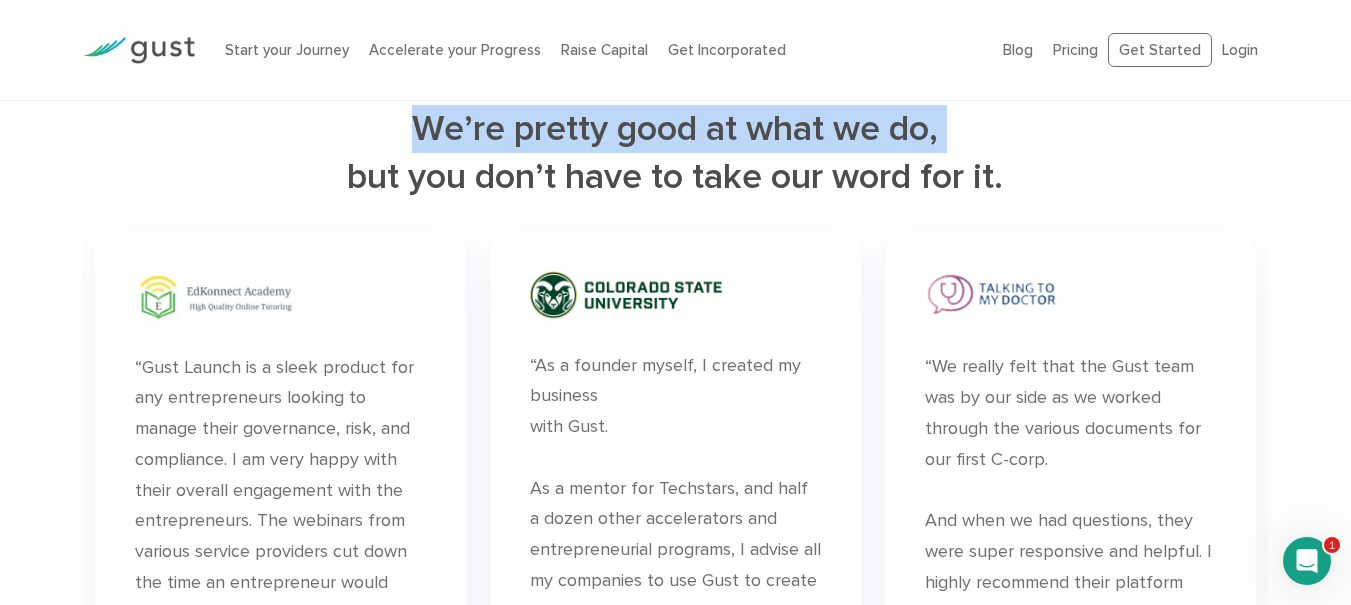 click on "We’re pretty good at what we do, but you don’t have to take our word for it." at bounding box center [676, 153] 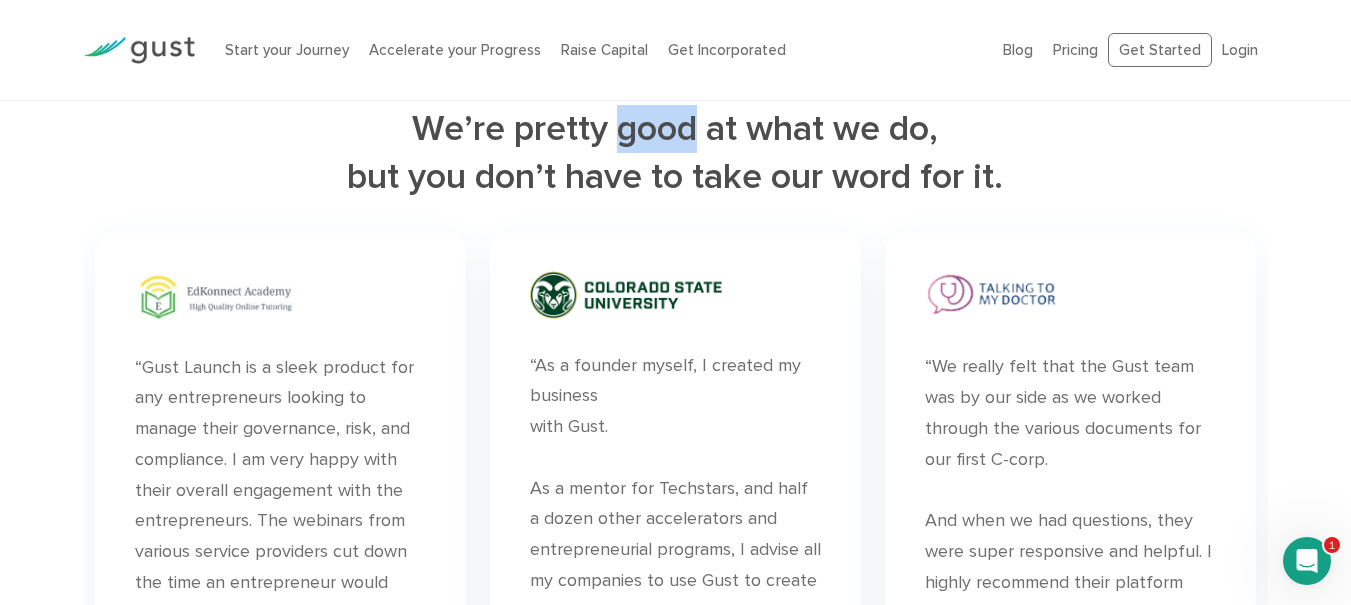 click on "We’re pretty good at what we do, but you don’t have to take our word for it." at bounding box center (676, 153) 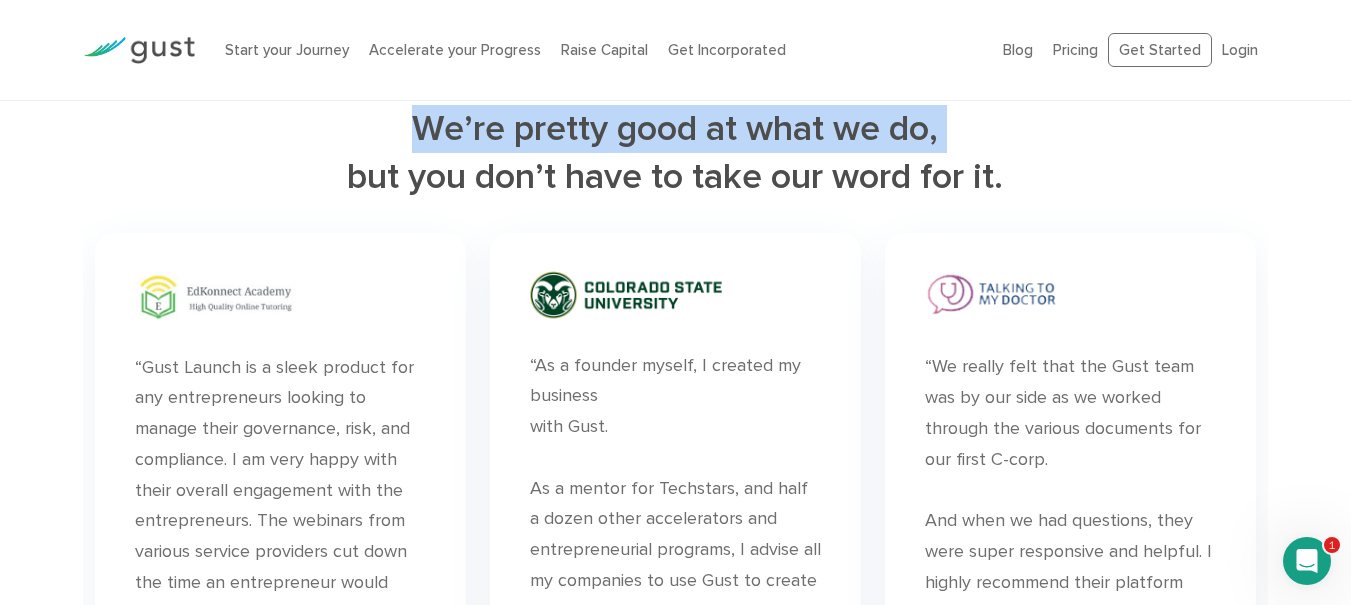 click on "We’re pretty good at what we do, but you don’t have to take our word for it." at bounding box center [676, 153] 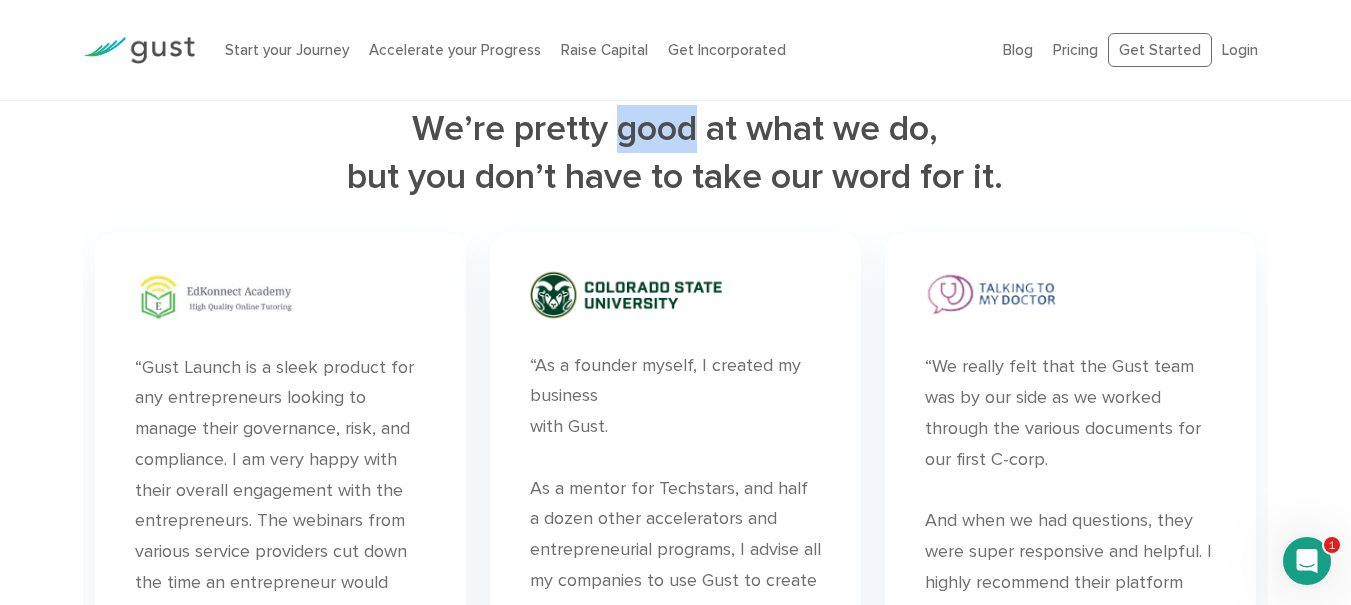 click on "We’re pretty good at what we do, but you don’t have to take our word for it." at bounding box center (676, 153) 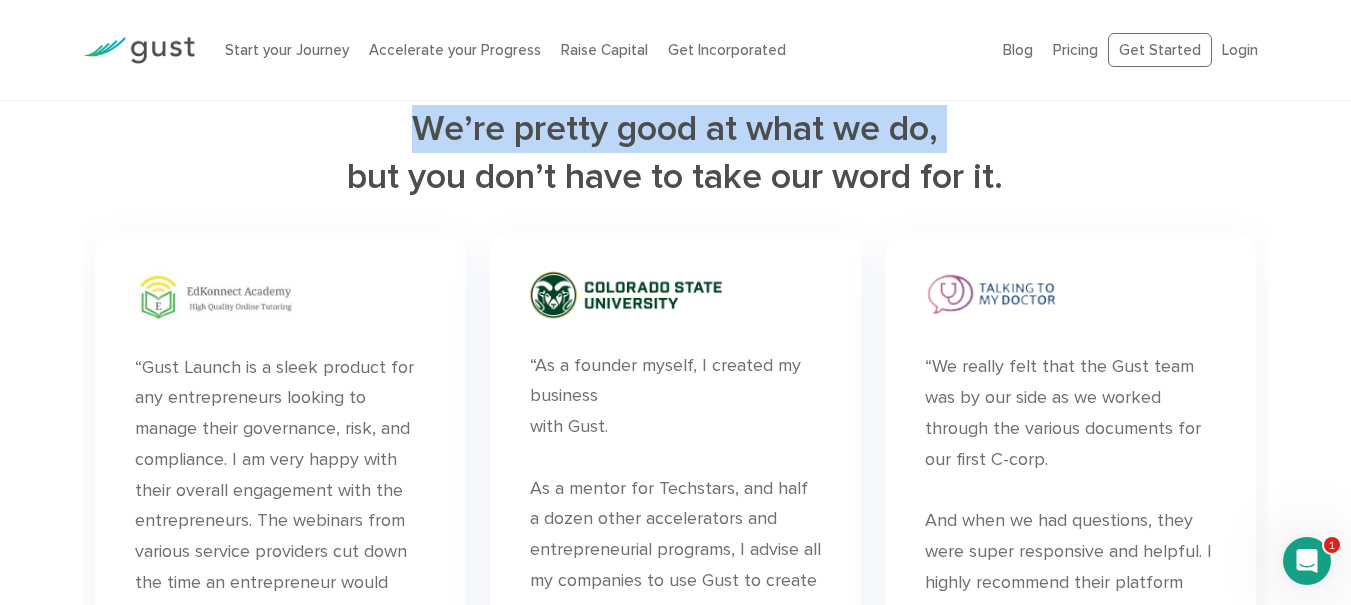 click on "We’re pretty good at what we do, but you don’t have to take our word for it." at bounding box center [676, 153] 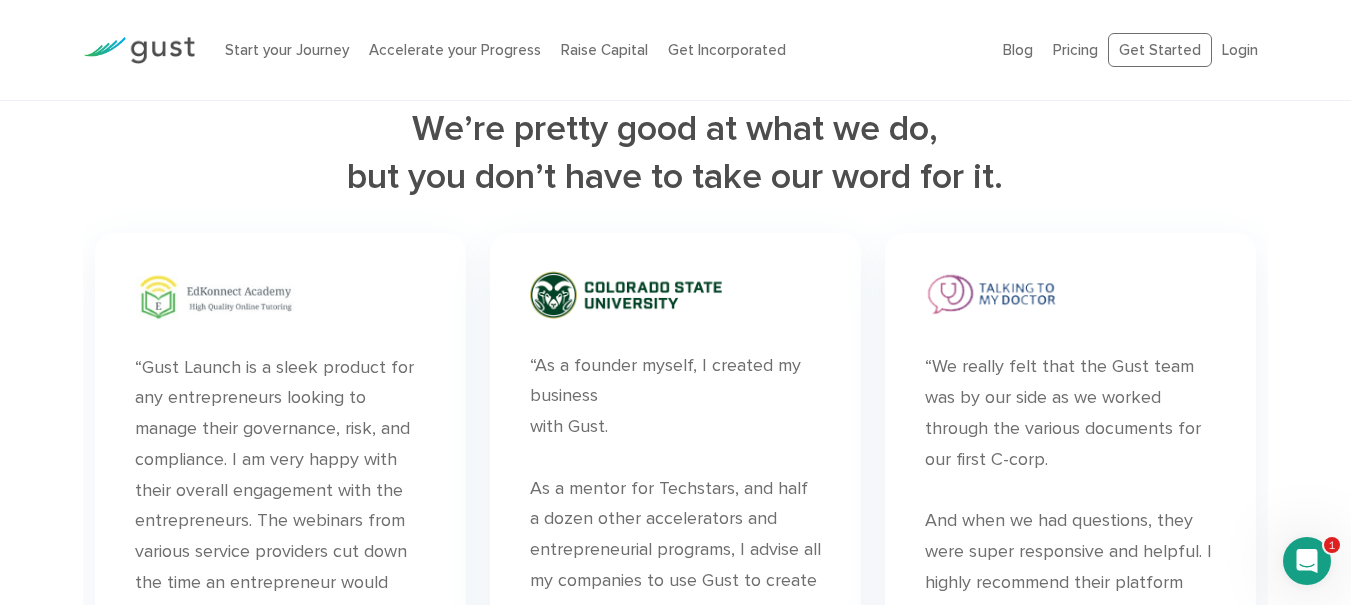 click on "We’re pretty good at what we do, but you don’t have to take our word for it." at bounding box center [676, 153] 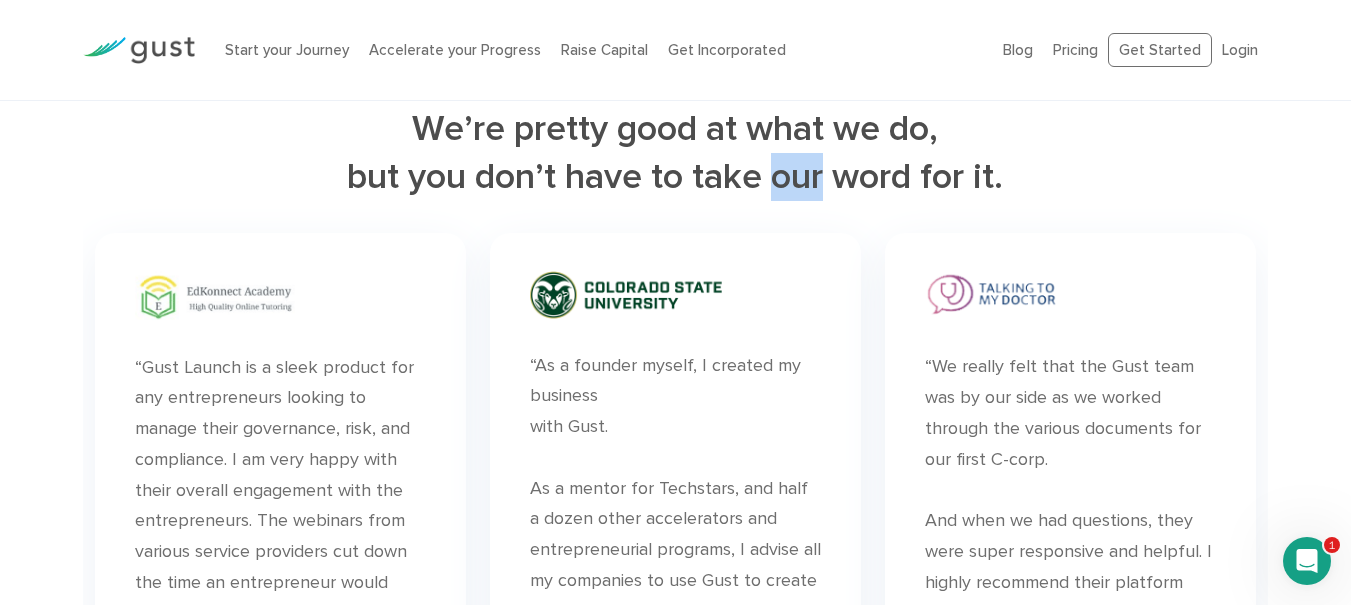 click on "We’re pretty good at what we do, but you don’t have to take our word for it." at bounding box center [676, 153] 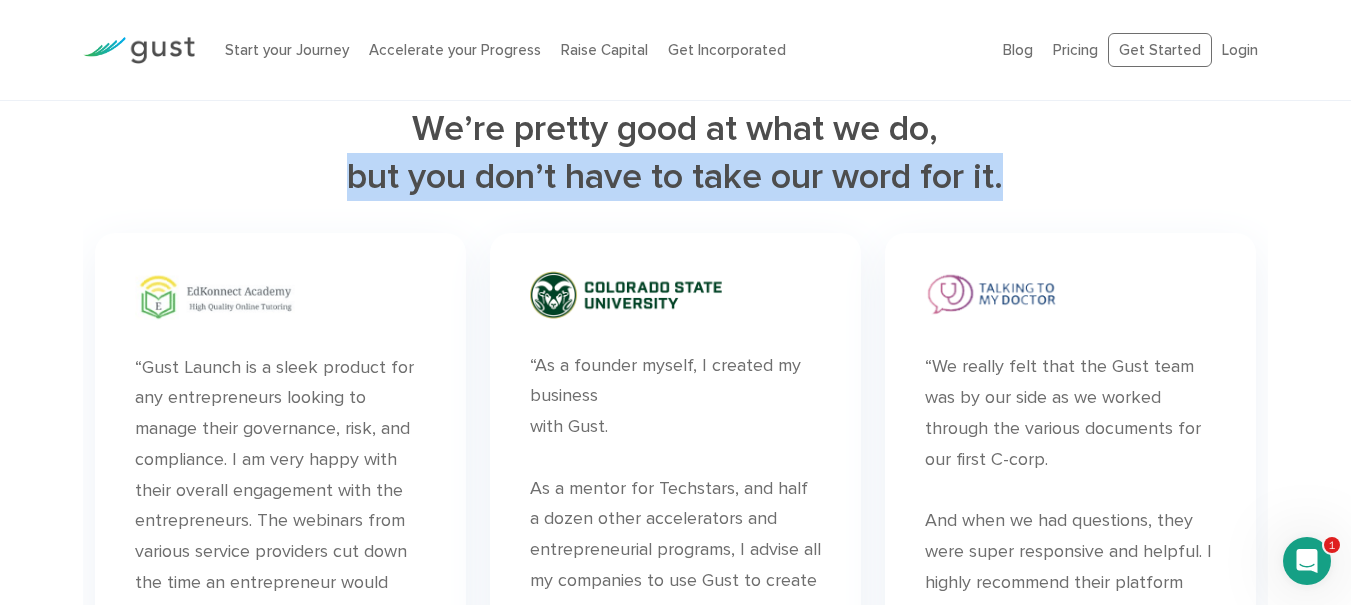click on "We’re pretty good at what we do, but you don’t have to take our word for it." at bounding box center [676, 153] 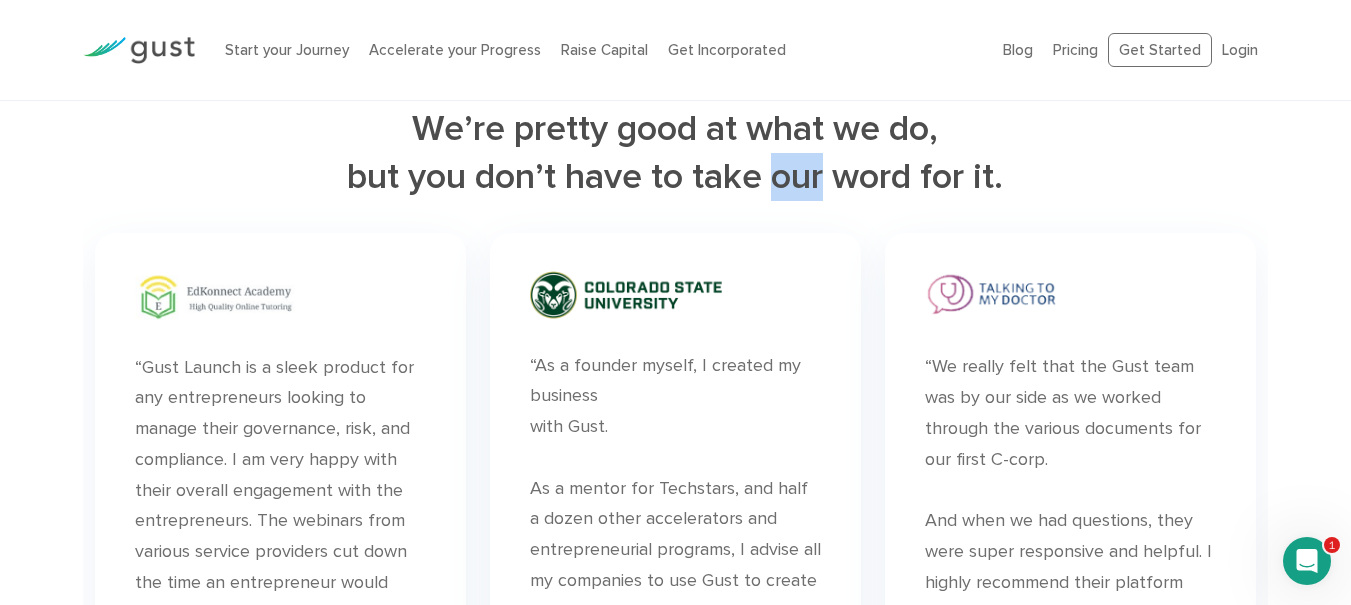 click on "We’re pretty good at what we do, but you don’t have to take our word for it." at bounding box center (676, 153) 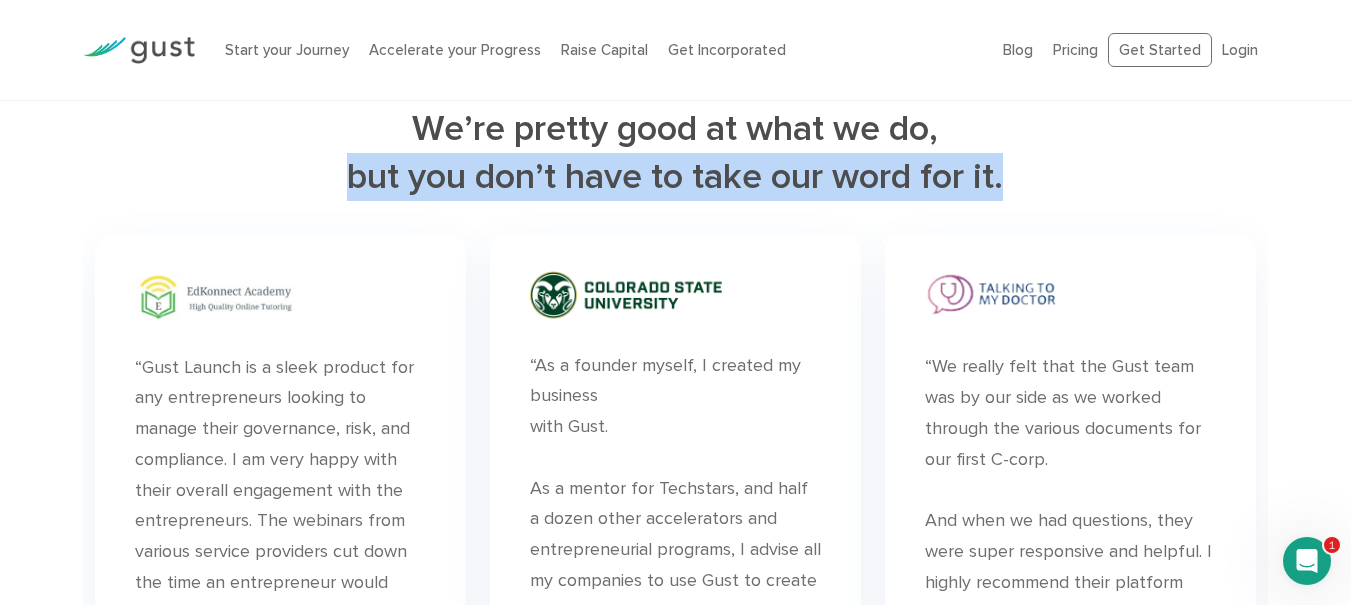click on "We’re pretty good at what we do, but you don’t have to take our word for it." at bounding box center [676, 153] 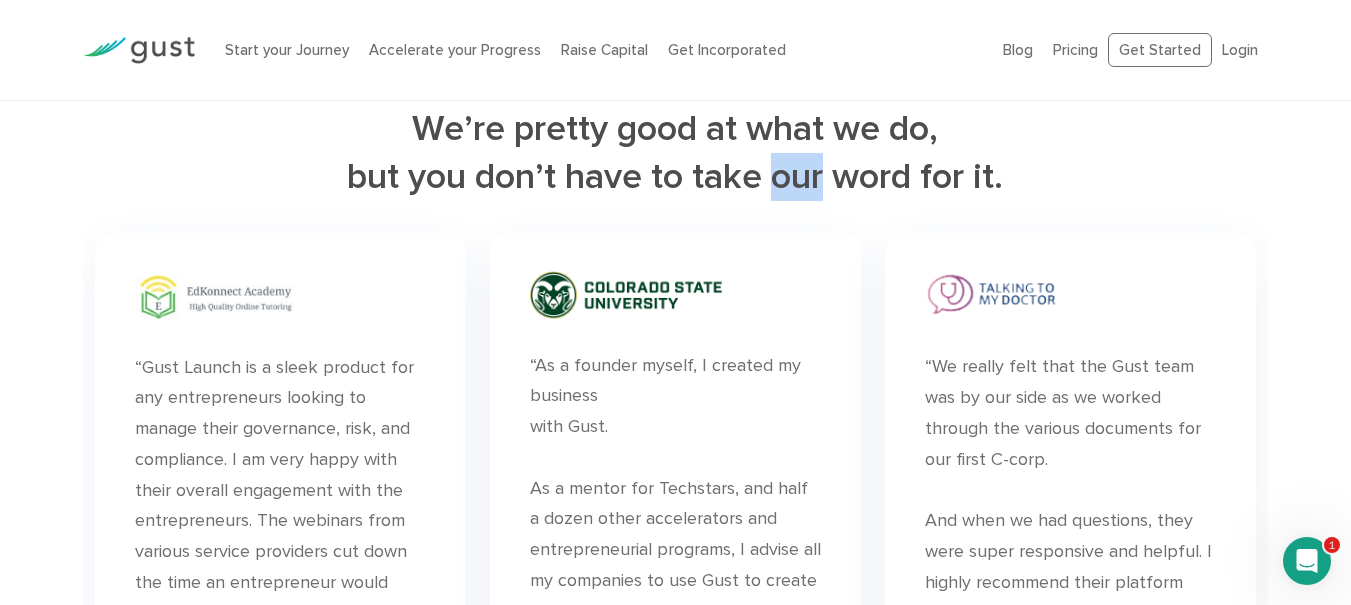 click on "We’re pretty good at what we do, but you don’t have to take our word for it." at bounding box center (676, 153) 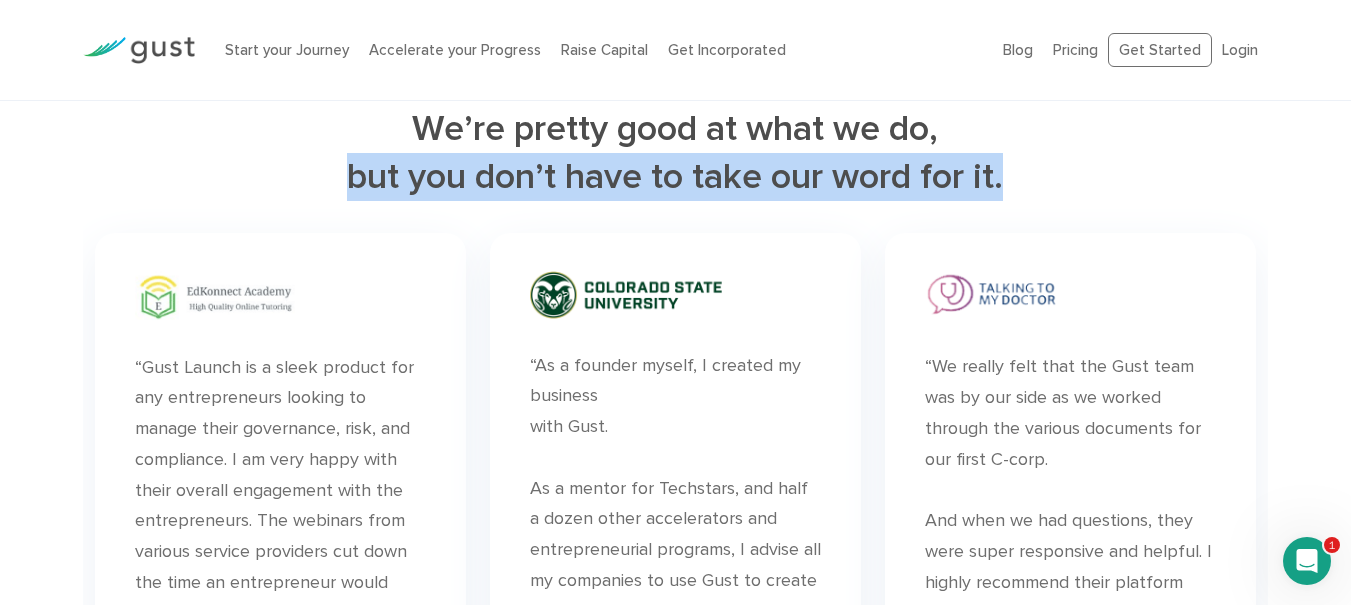 click on "We’re pretty good at what we do, but you don’t have to take our word for it." at bounding box center (676, 153) 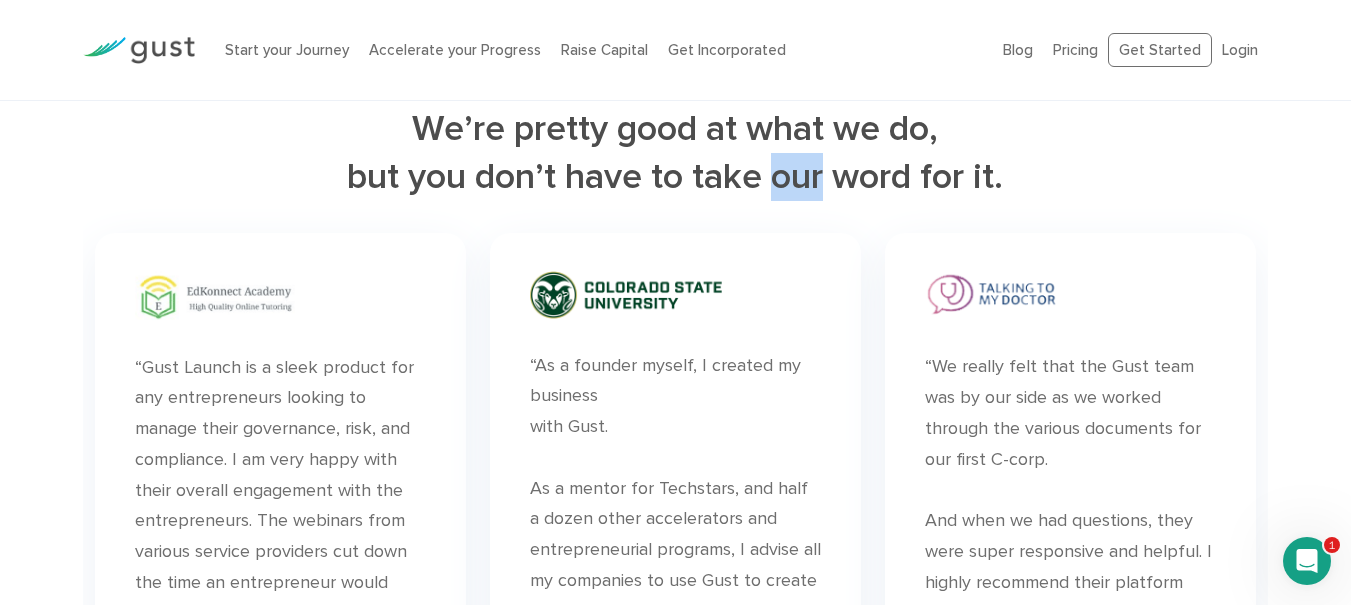 click on "We’re pretty good at what we do, but you don’t have to take our word for it." at bounding box center [676, 153] 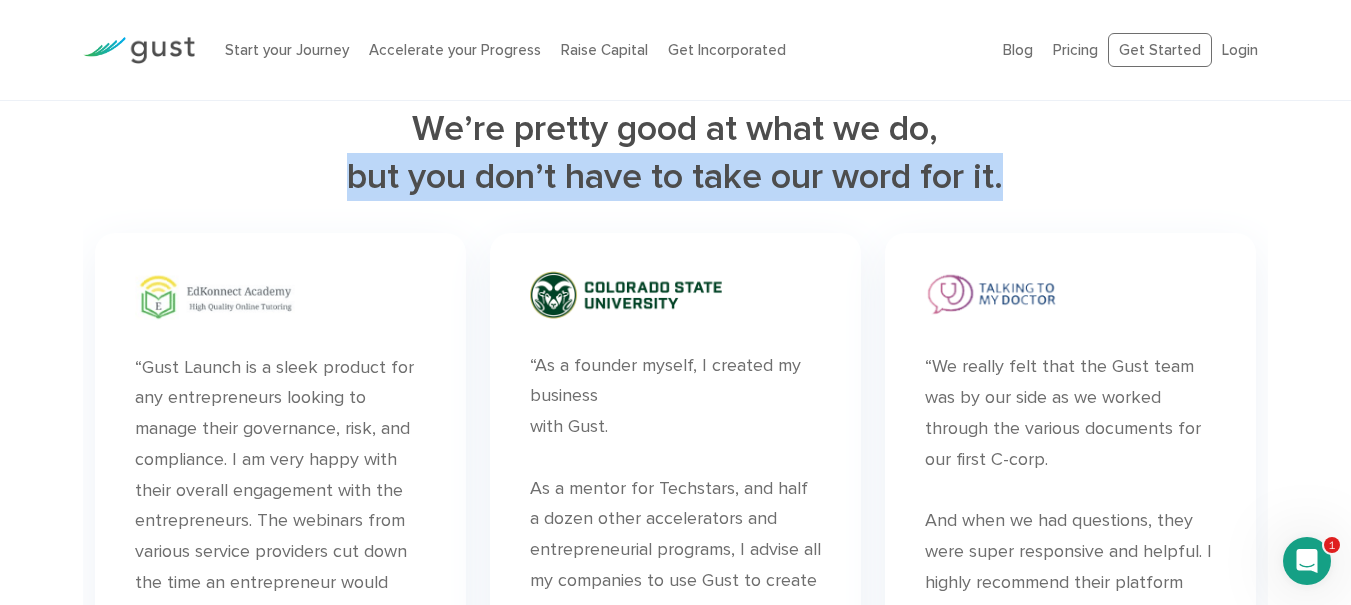 click on "We’re pretty good at what we do, but you don’t have to take our word for it." at bounding box center [676, 153] 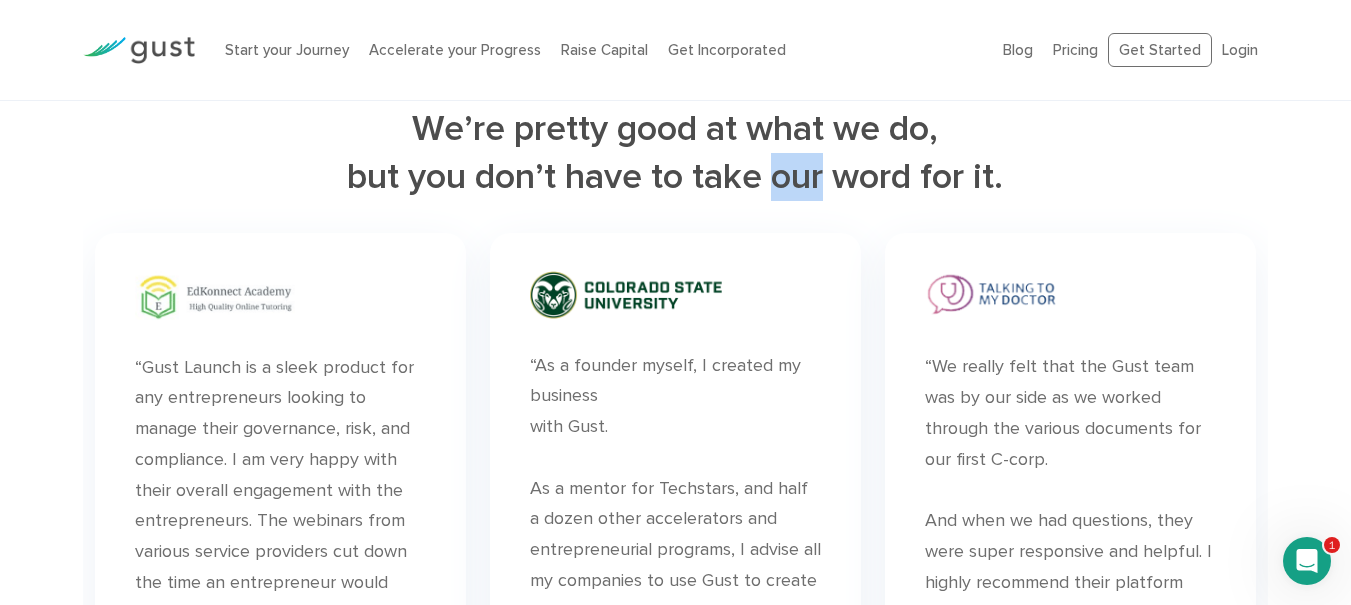 click on "We’re pretty good at what we do, but you don’t have to take our word for it." at bounding box center (676, 153) 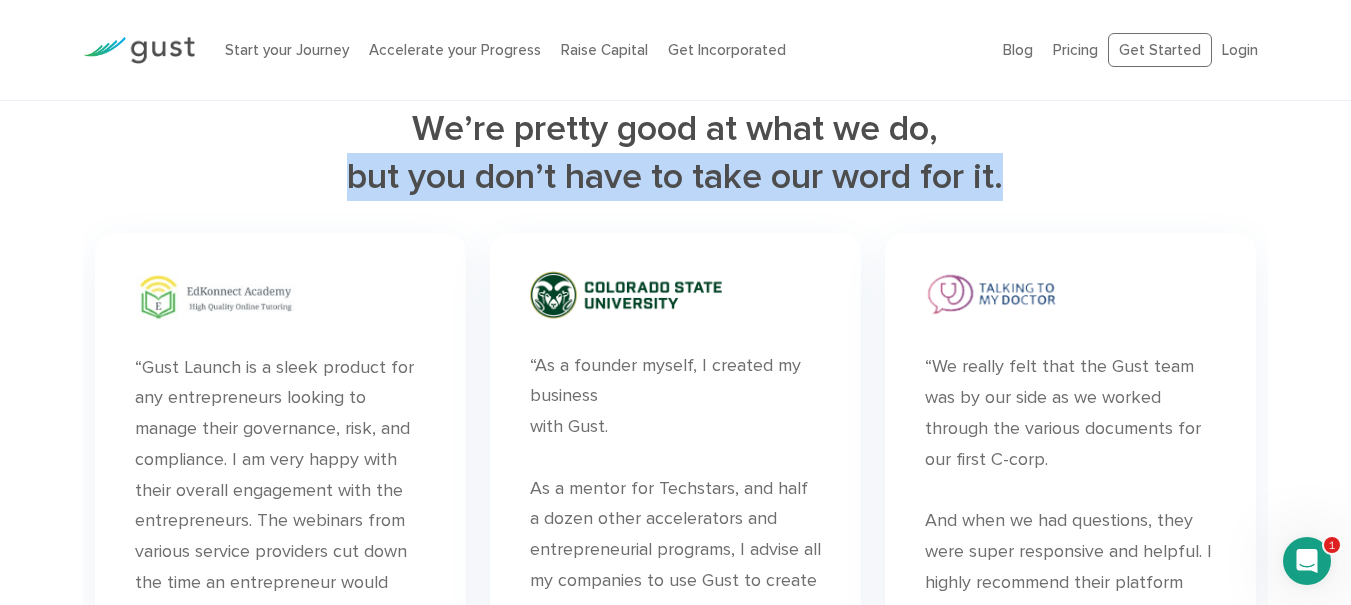 click on "We’re pretty good at what we do, but you don’t have to take our word for it." at bounding box center [676, 153] 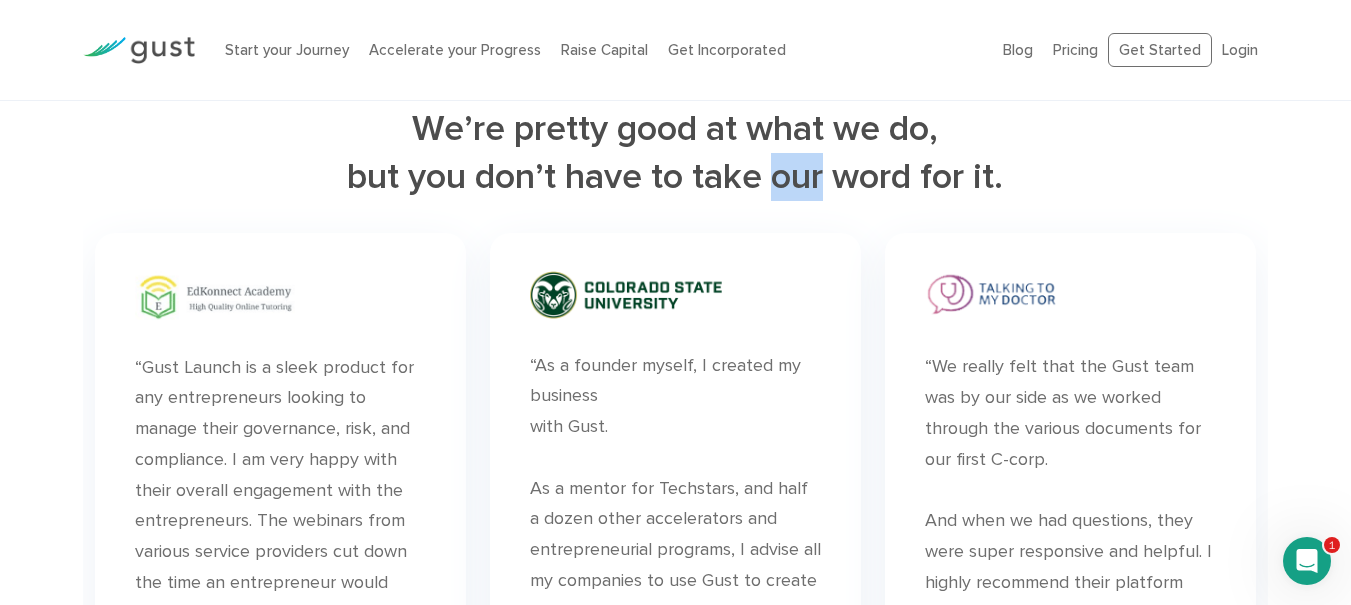 click on "We’re pretty good at what we do, but you don’t have to take our word for it." at bounding box center [676, 153] 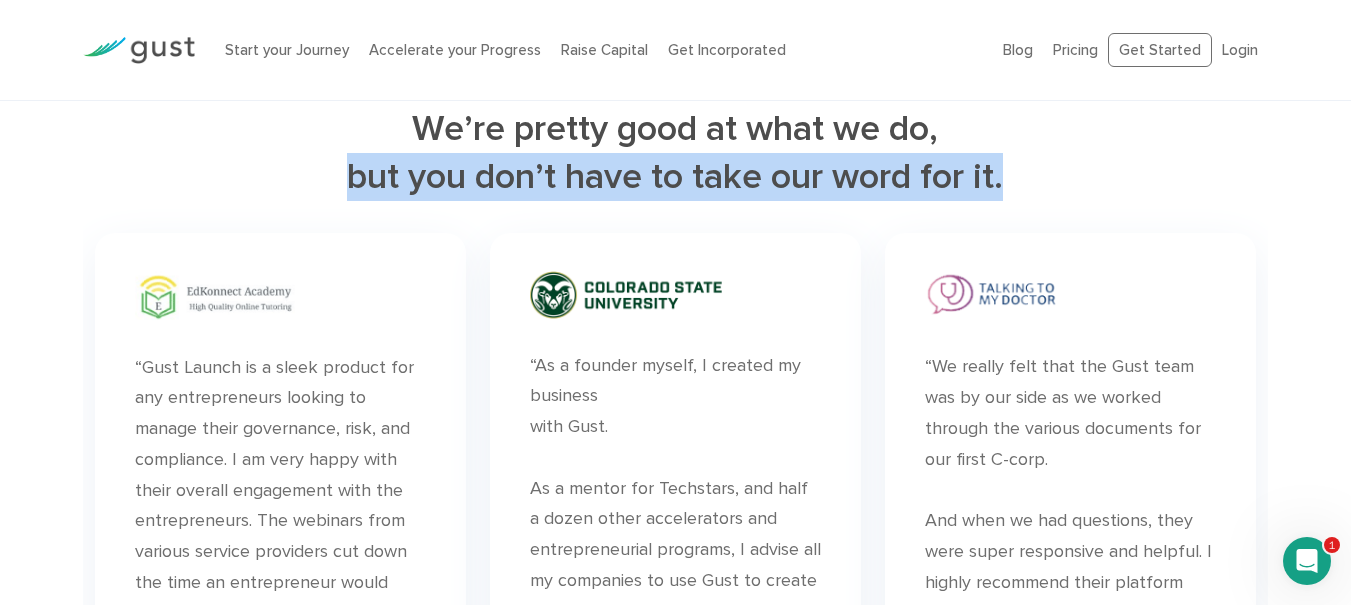 click on "We’re pretty good at what we do, but you don’t have to take our word for it." at bounding box center (676, 153) 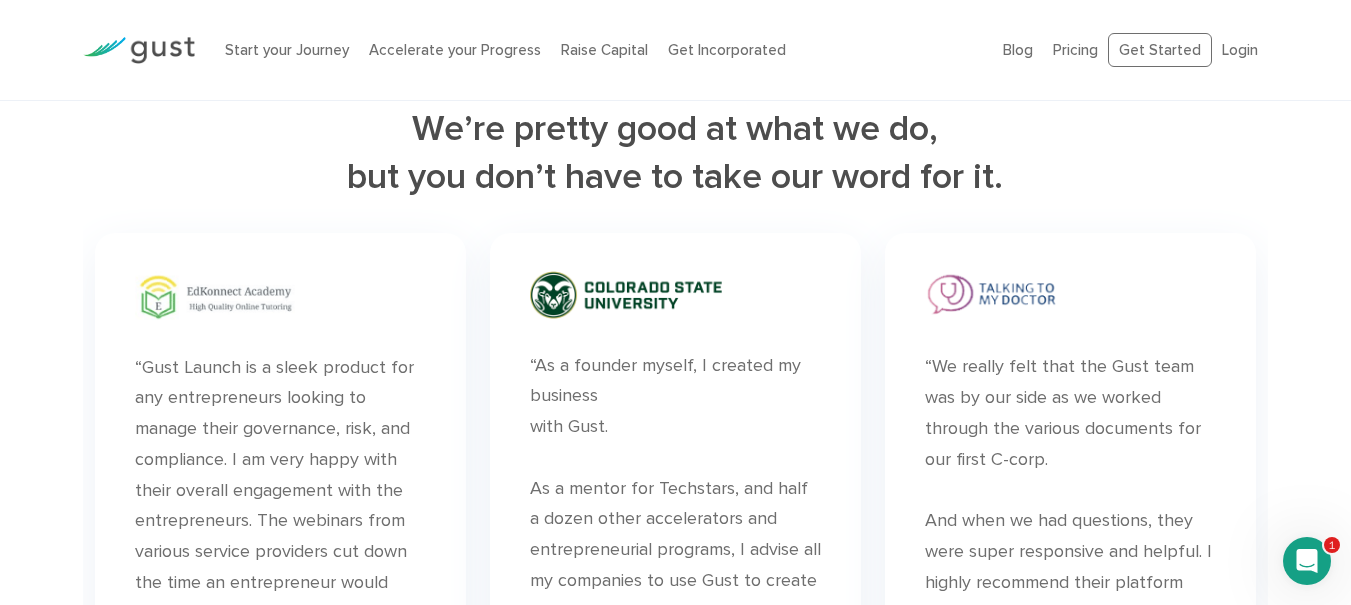 click on "We’re pretty good at what we do, but you don’t have to take our word for it." at bounding box center (676, 153) 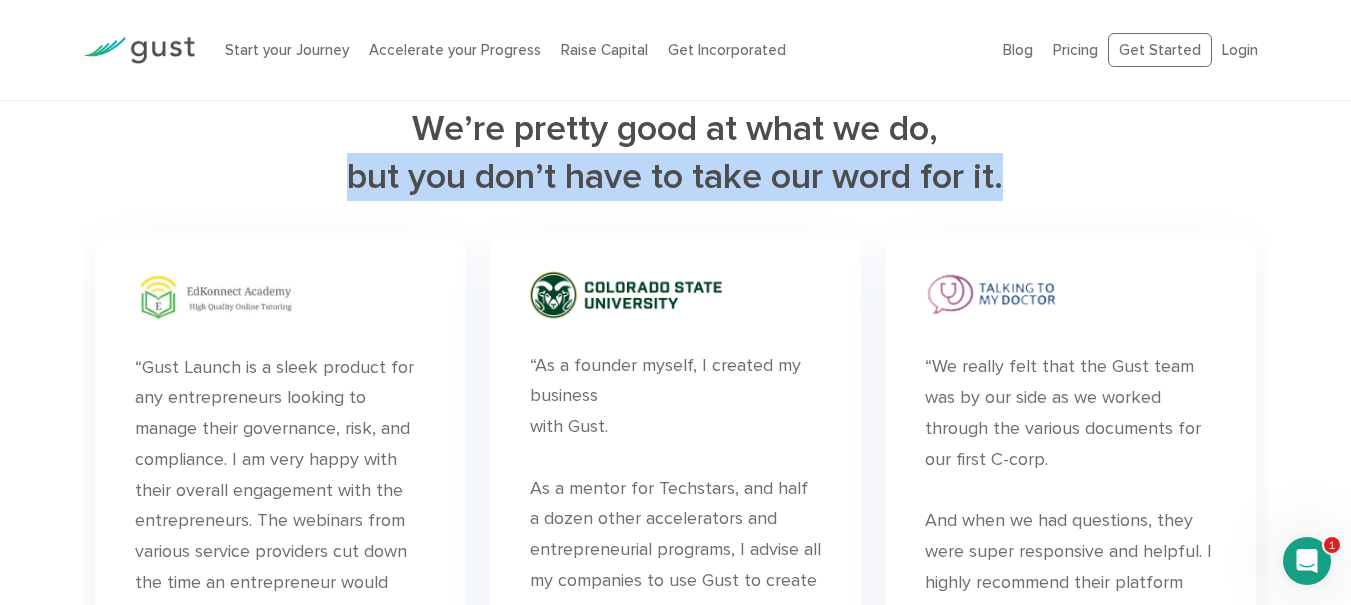 click on "We’re pretty good at what we do, but you don’t have to take our word for it." at bounding box center (676, 153) 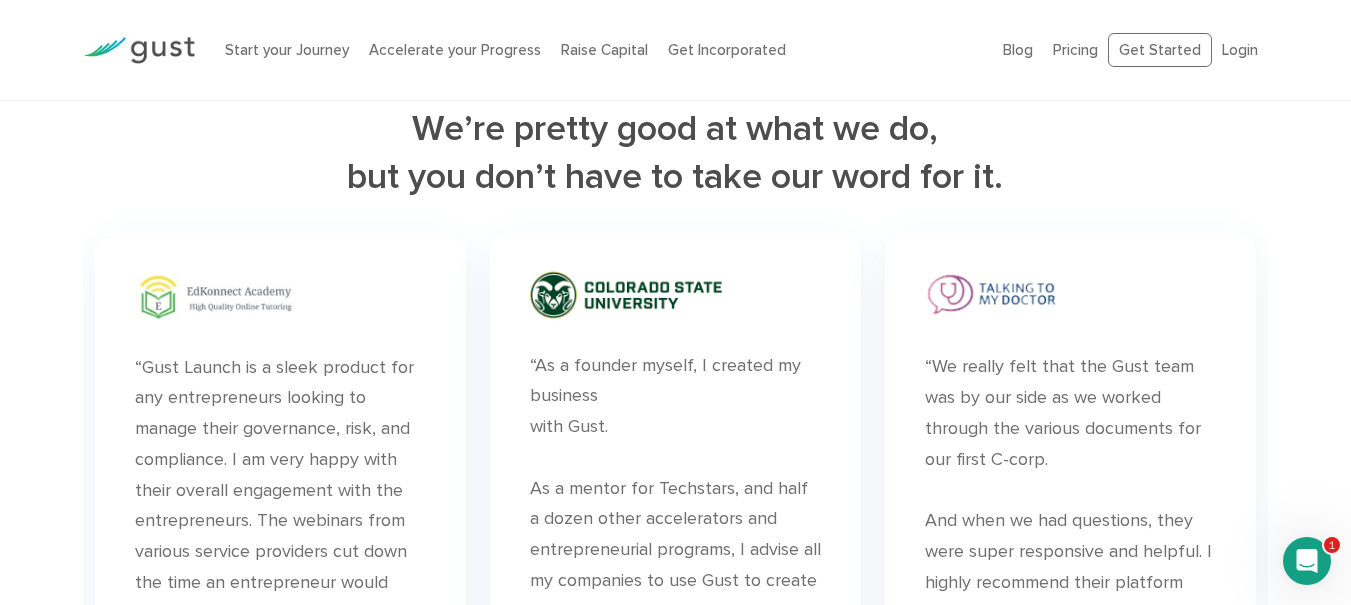 click on "We’re pretty good at what we do, but you don’t have to take our word for it." at bounding box center [676, 153] 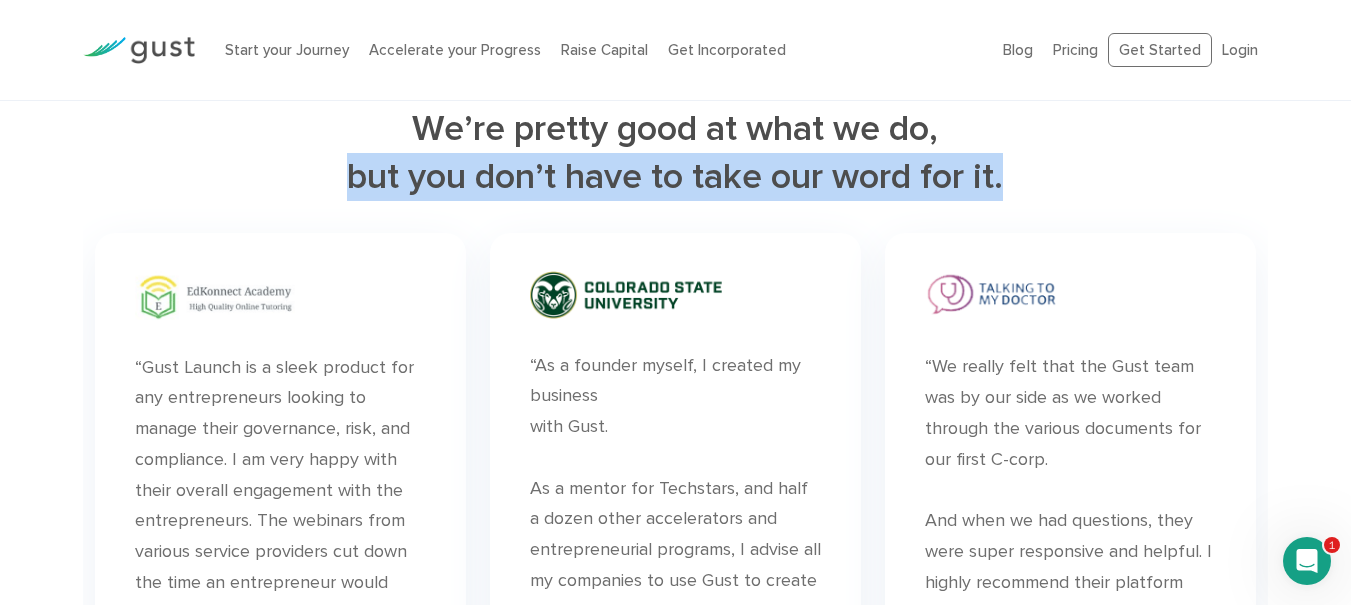 click on "We’re pretty good at what we do, but you don’t have to take our word for it." at bounding box center (676, 153) 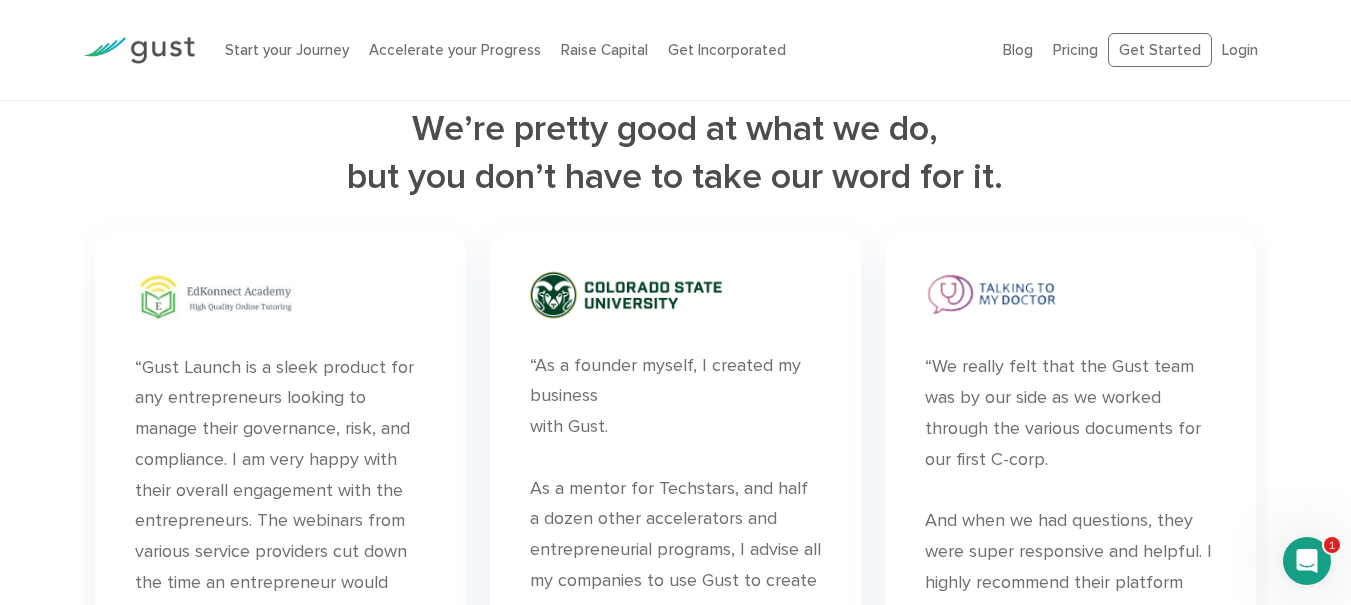 click on "“
“We really felt that the Gust team was by our side as we worked through the various documents for our first C-corp.
And when we had questions, they were super responsive and helpful. I highly recommend their platform and their people.”" at bounding box center [1070, 494] 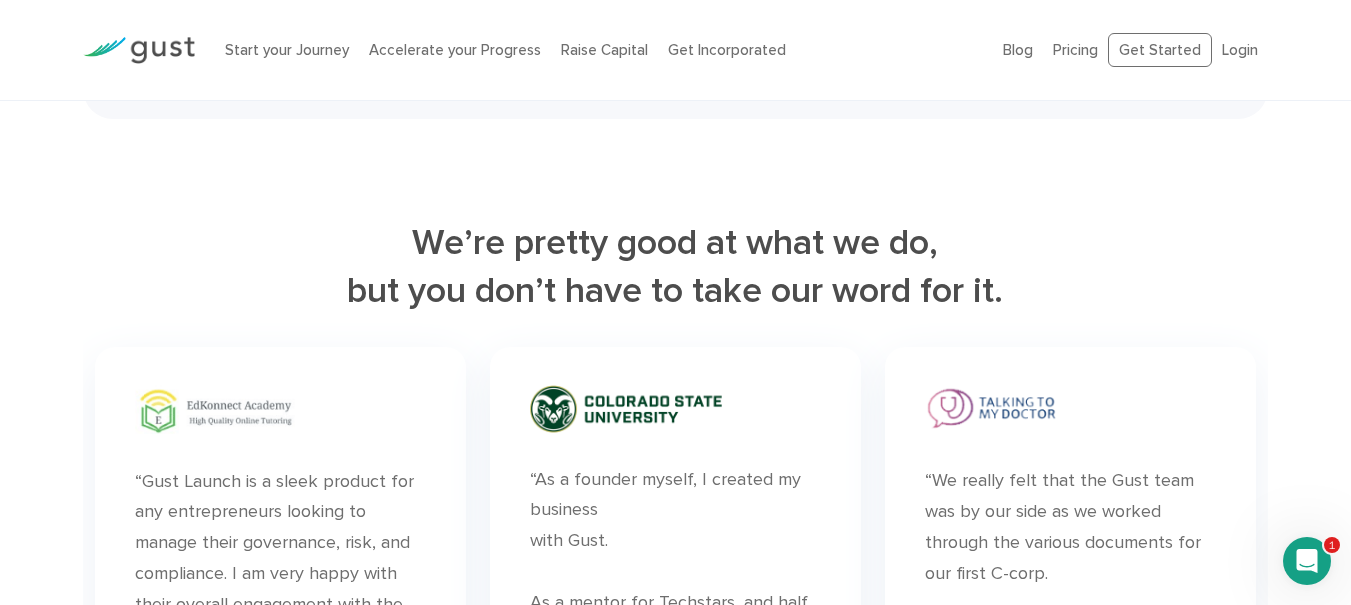 scroll, scrollTop: 4840, scrollLeft: 0, axis: vertical 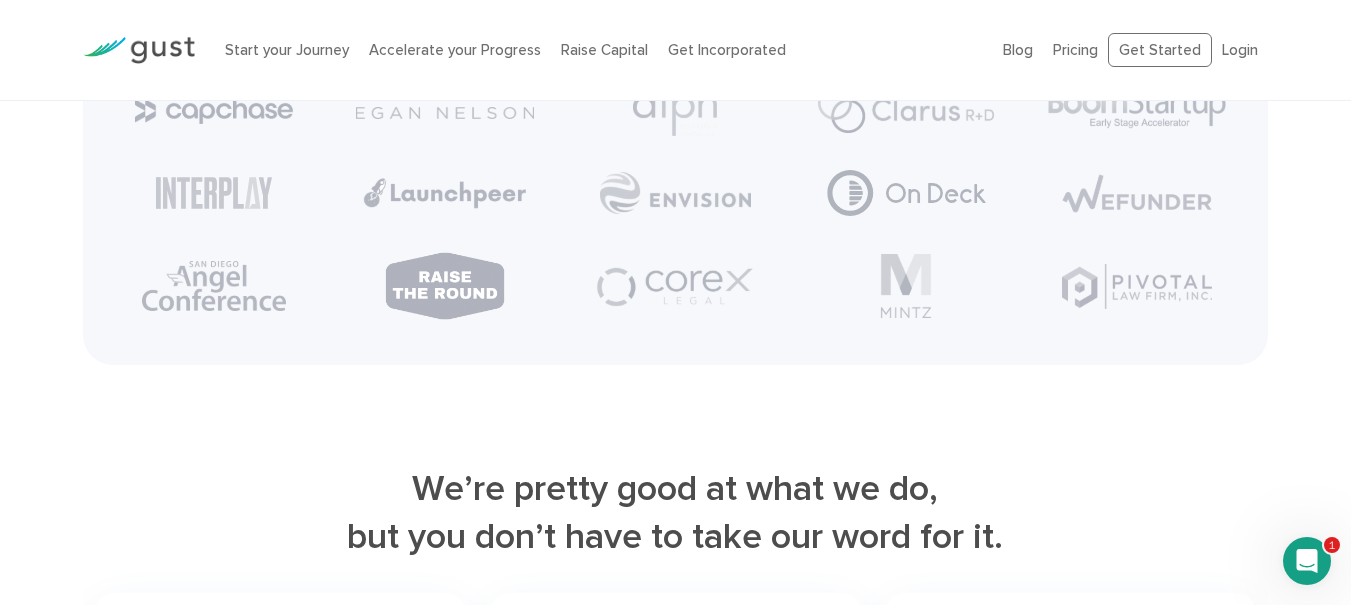 click at bounding box center (675, 103) 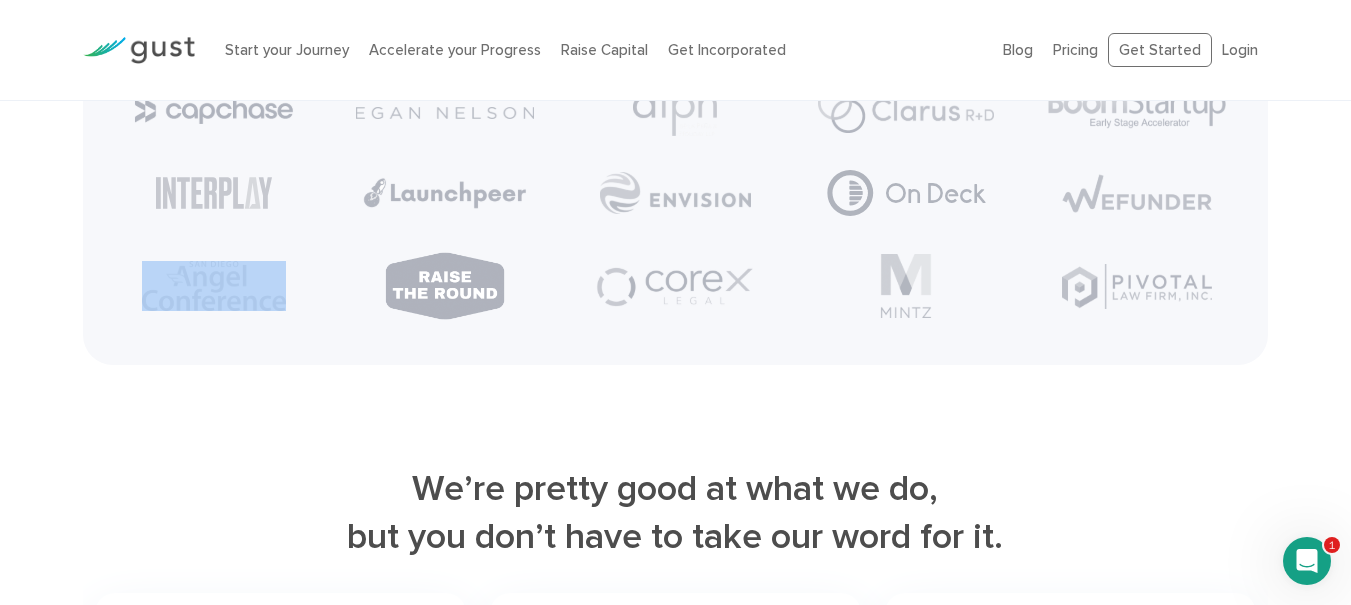 click at bounding box center (675, 103) 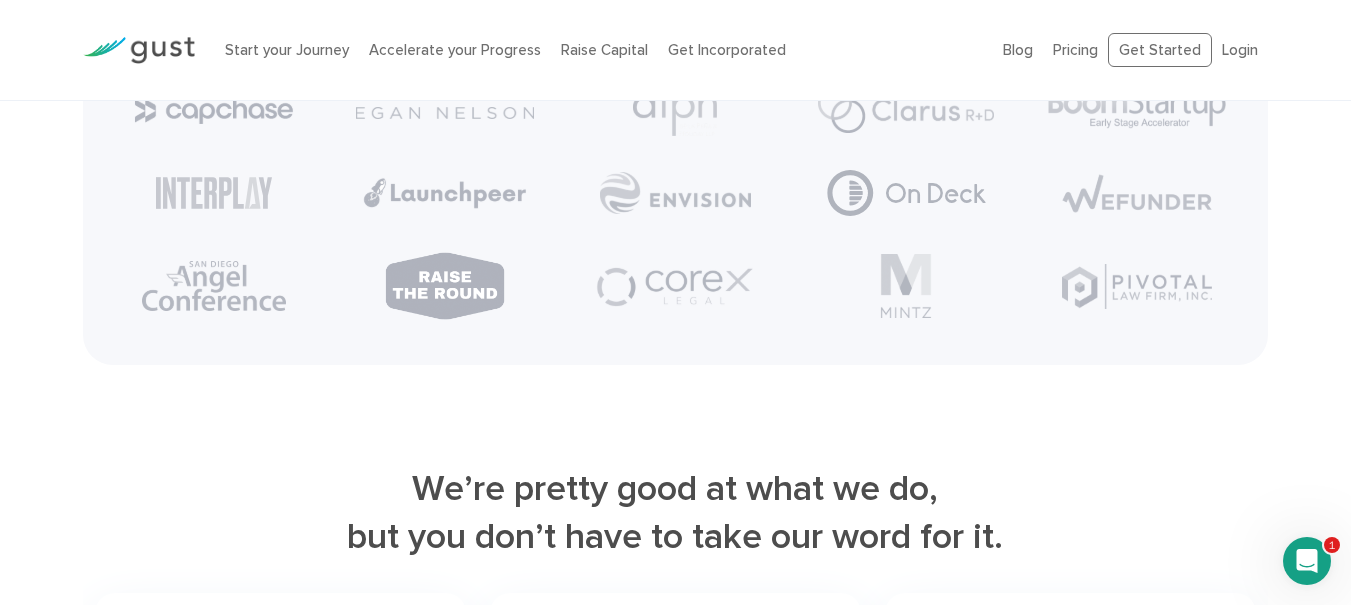 click at bounding box center [675, 103] 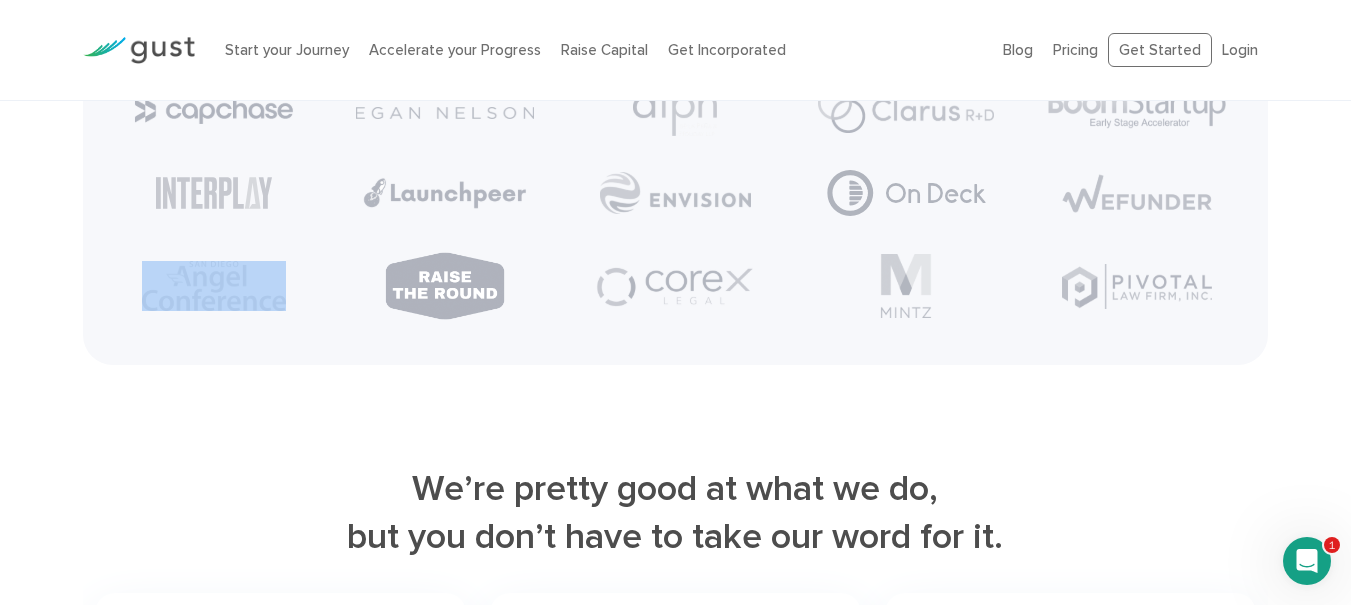click at bounding box center (675, 103) 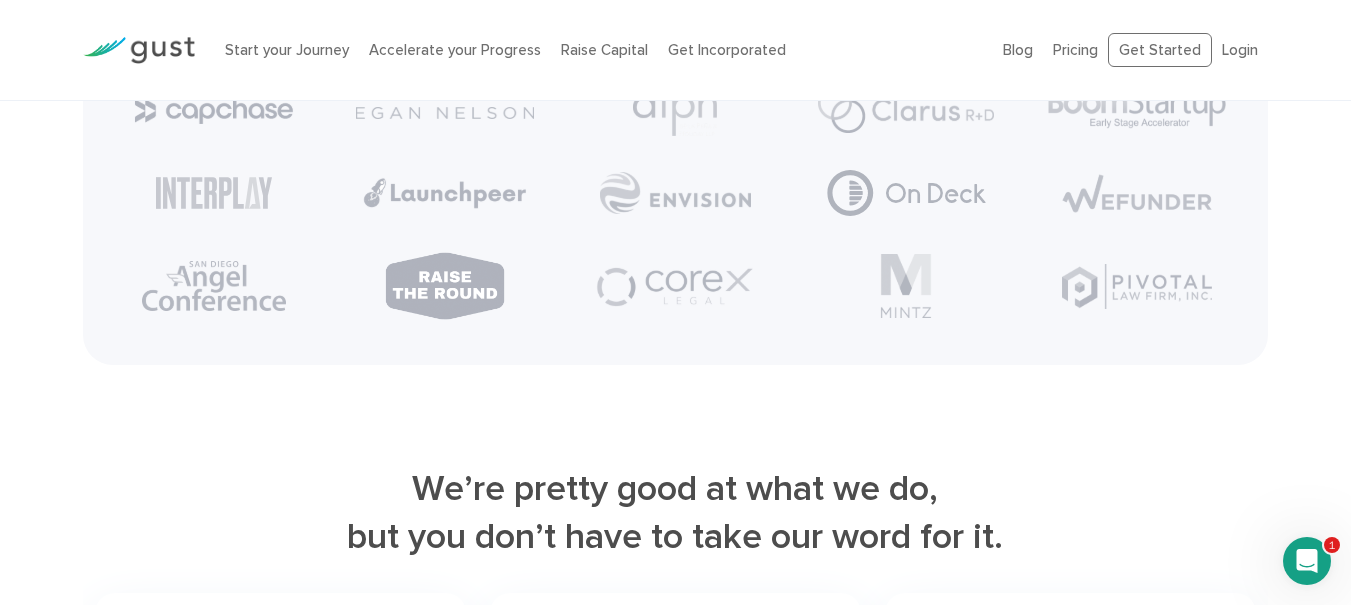 click at bounding box center [675, 103] 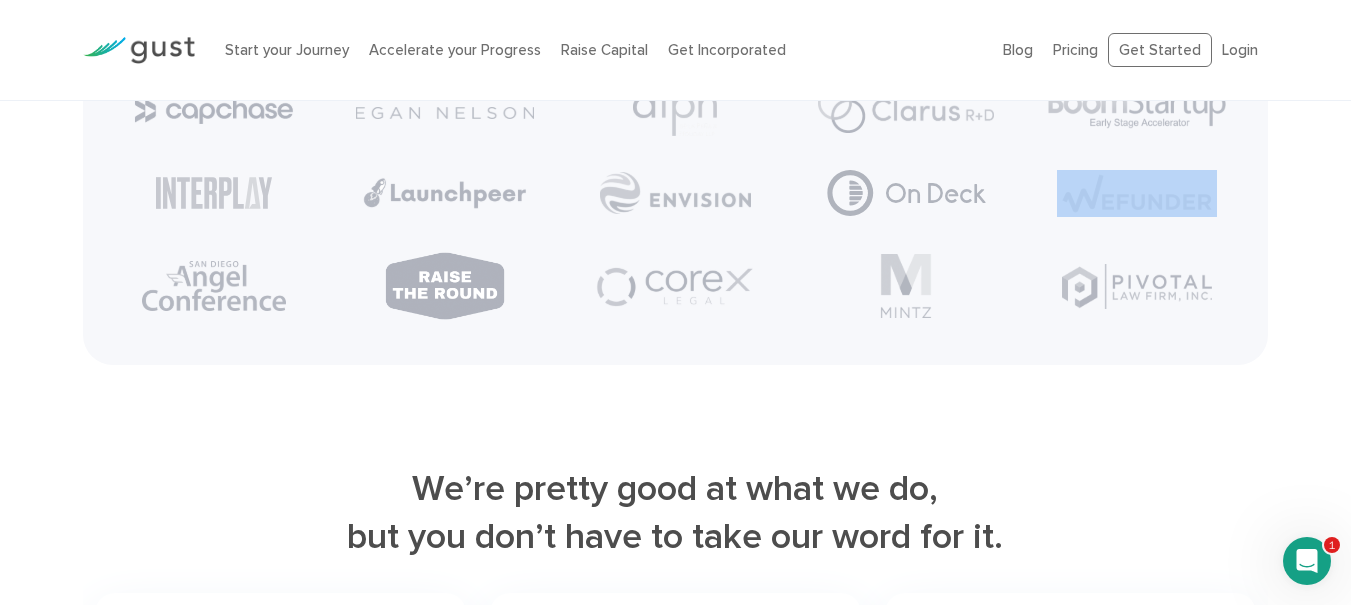 click at bounding box center (675, 103) 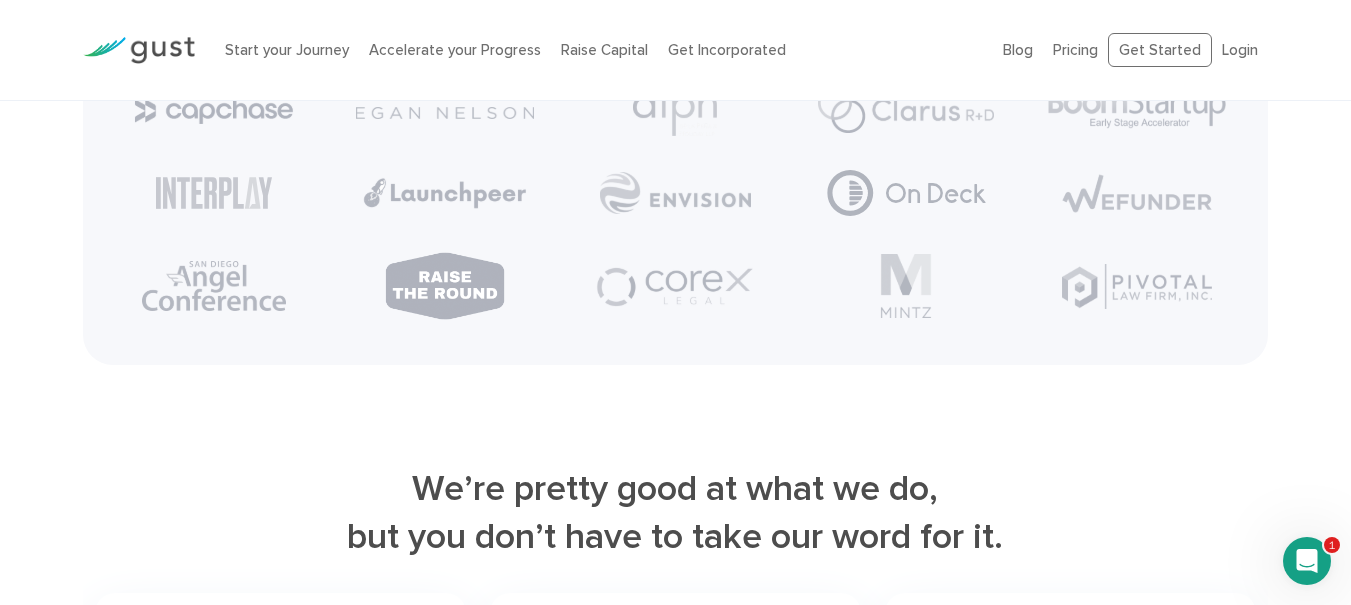 click on "We’re pretty good at what we do, but you don’t have to take our word for it." at bounding box center [676, 513] 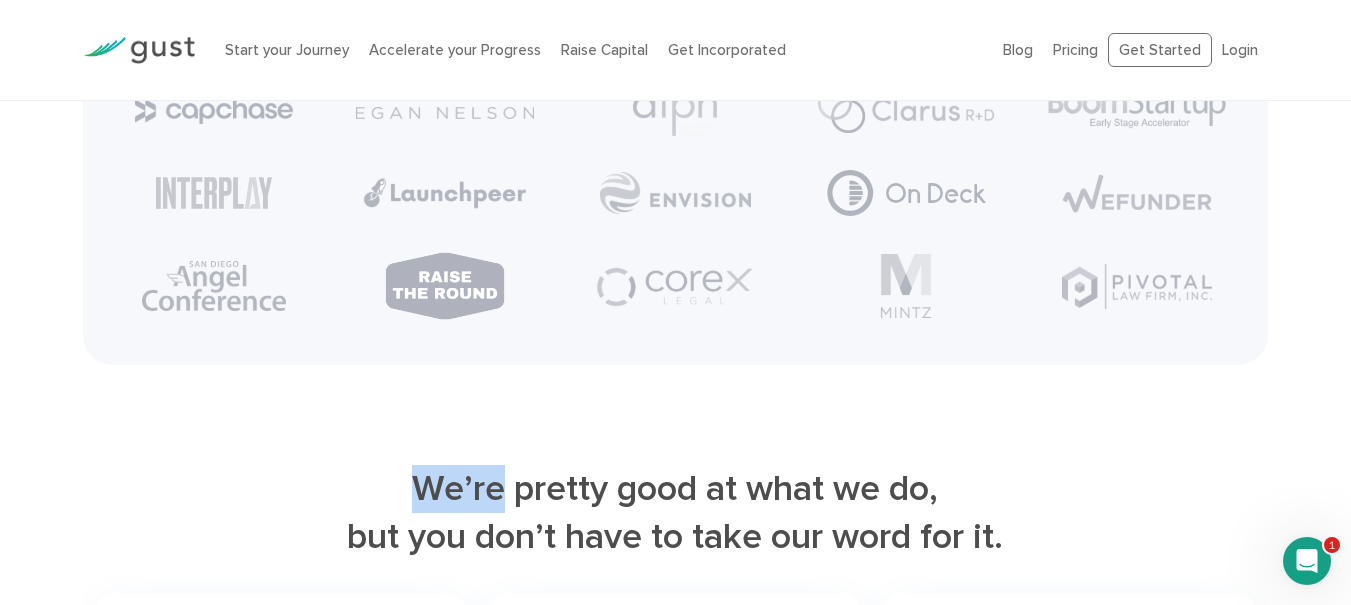 click on "Startup Smarter
The best place to start, grow, and fund your venture.
Get Started
Get Incorporated" at bounding box center [675, -158] 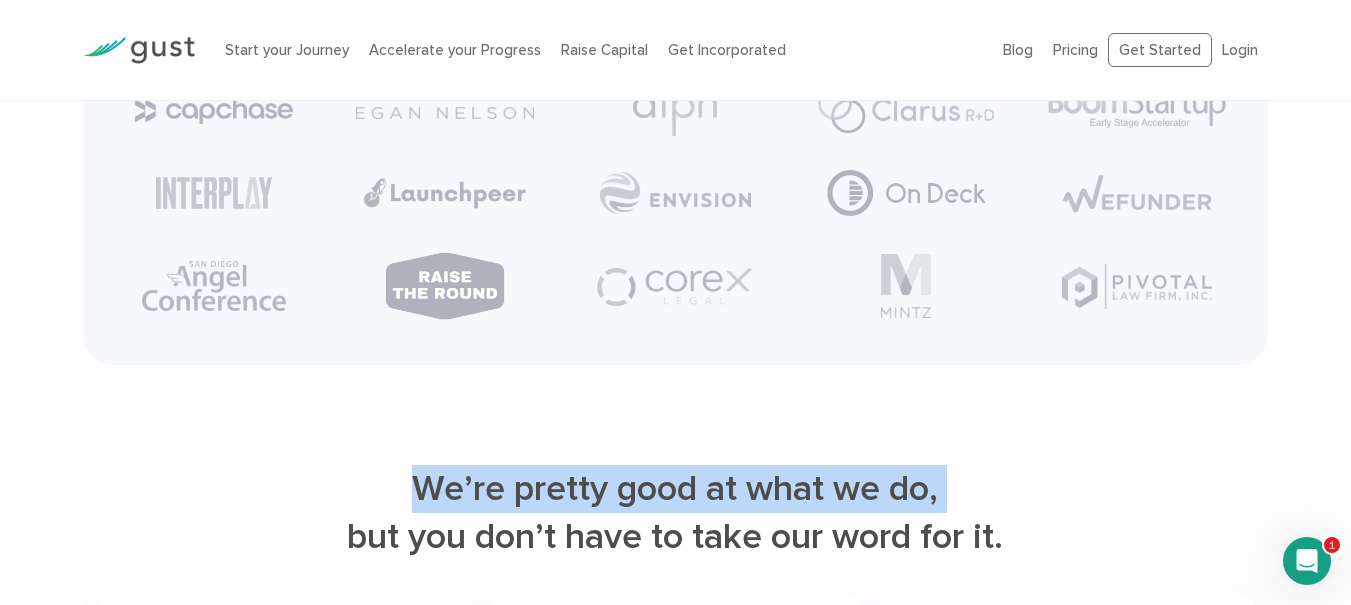 click on "Startup Smarter
The best place to start, grow, and fund your venture.
Get Started
Get Incorporated" at bounding box center [675, -158] 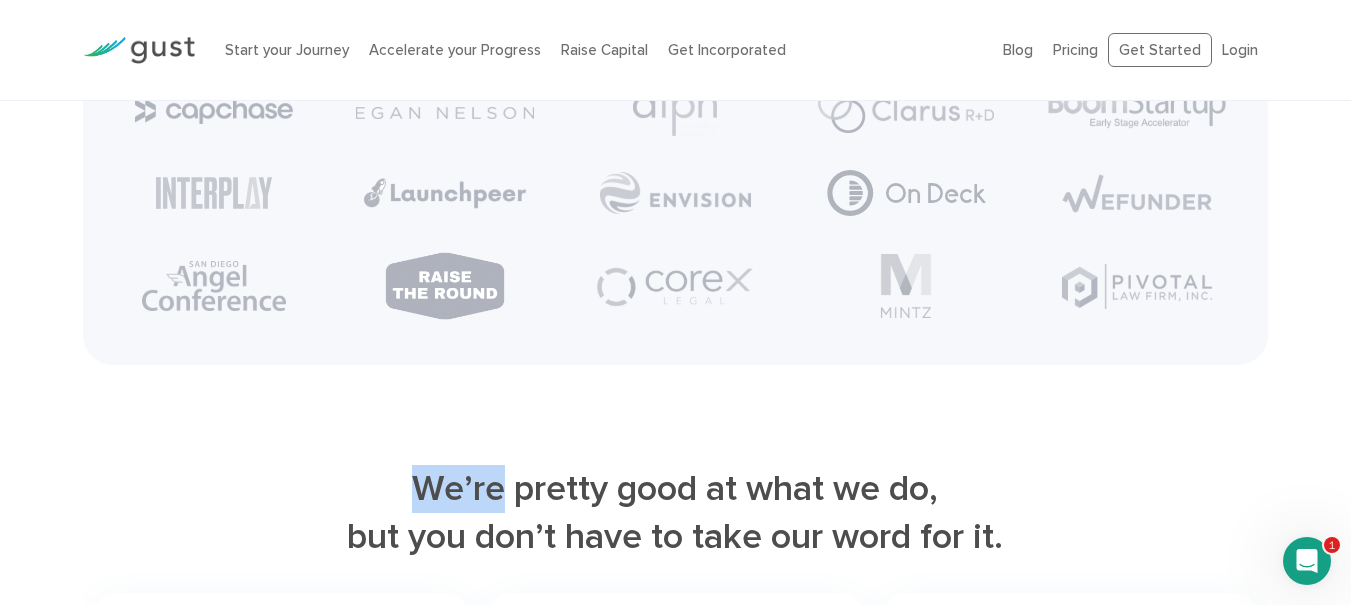 click on "Startup Smarter
The best place to start, grow, and fund your venture.
Get Started
Get Incorporated" at bounding box center (675, -158) 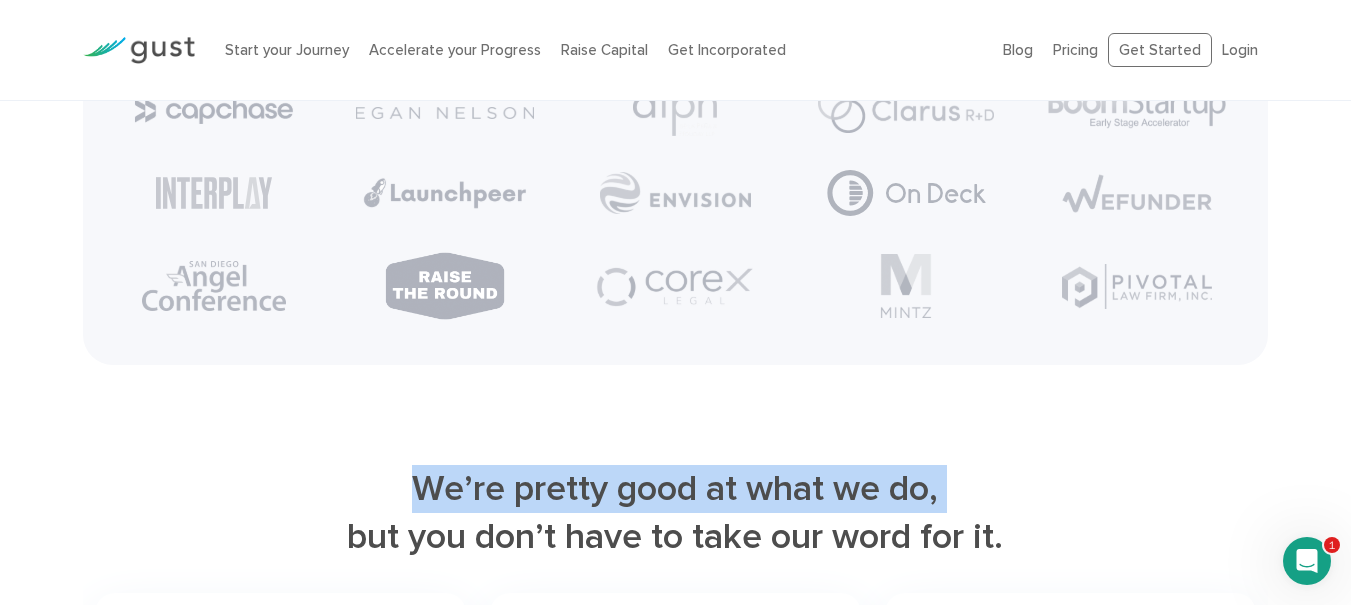 click on "Startup Smarter
The best place to start, grow, and fund your venture.
Get Started
Get Incorporated" at bounding box center [675, -158] 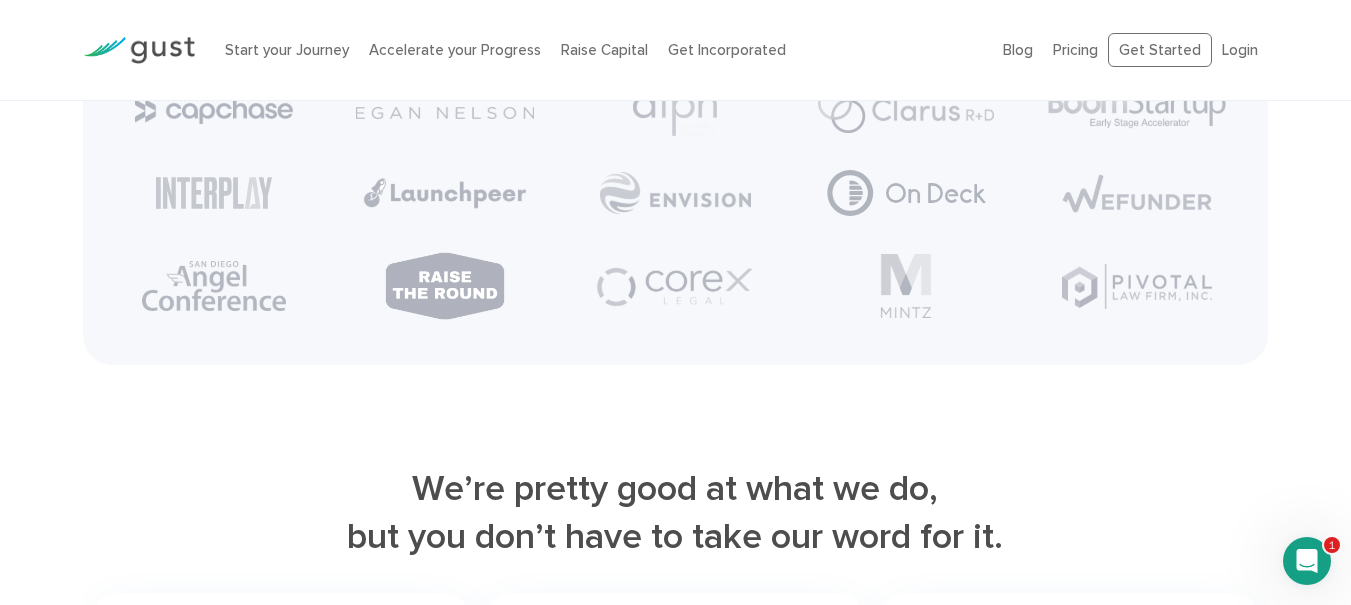 click on "Startup Smarter
The best place to start, grow, and fund your venture.
Get Started
Get Incorporated" at bounding box center (675, -158) 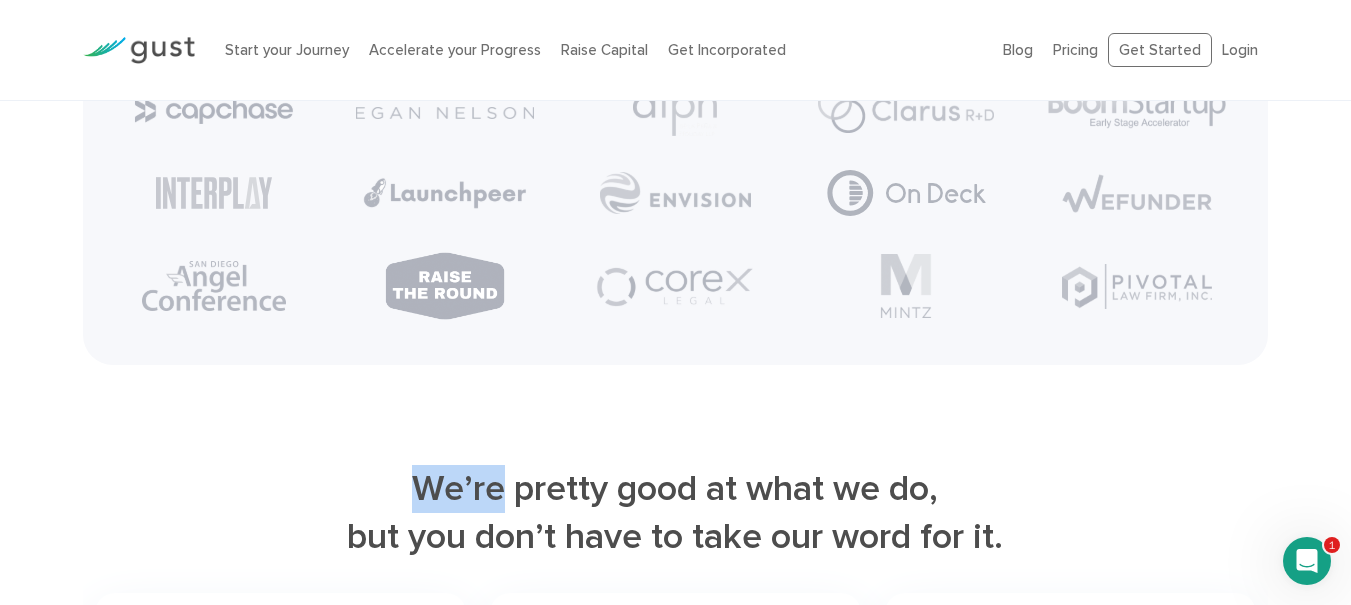 click on "Startup Smarter
The best place to start, grow, and fund your venture.
Get Started
Get Incorporated" at bounding box center [675, -158] 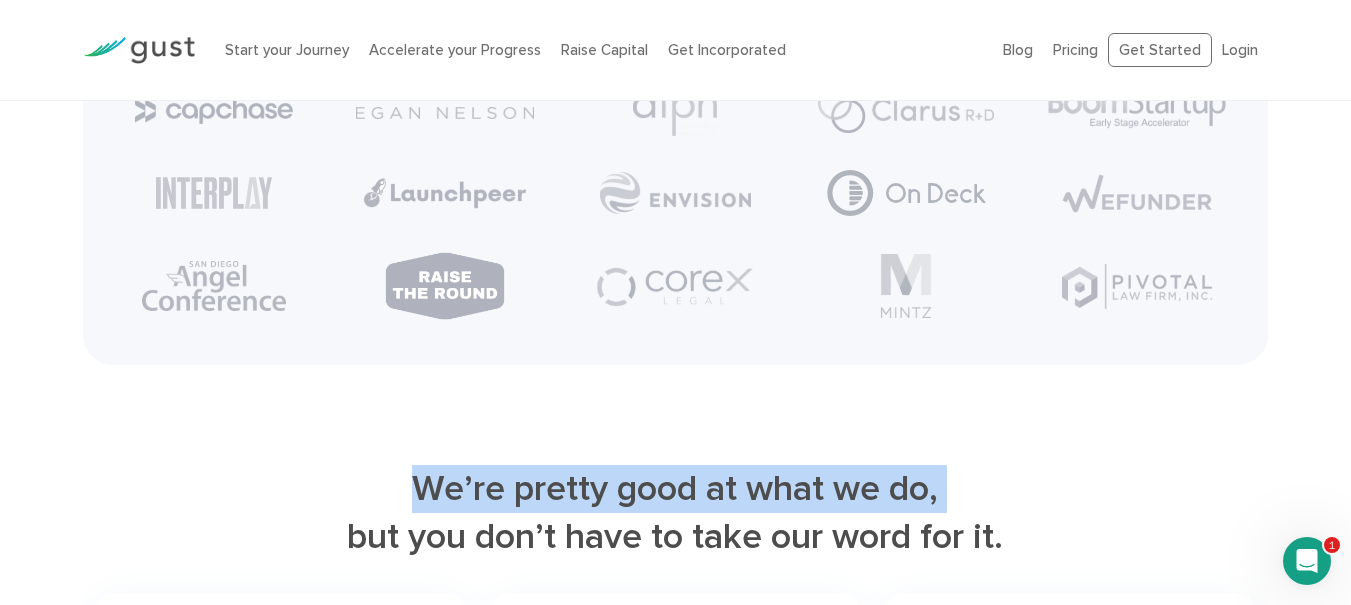 click on "Startup Smarter
The best place to start, grow, and fund your venture.
Get Started
Get Incorporated" at bounding box center [675, -158] 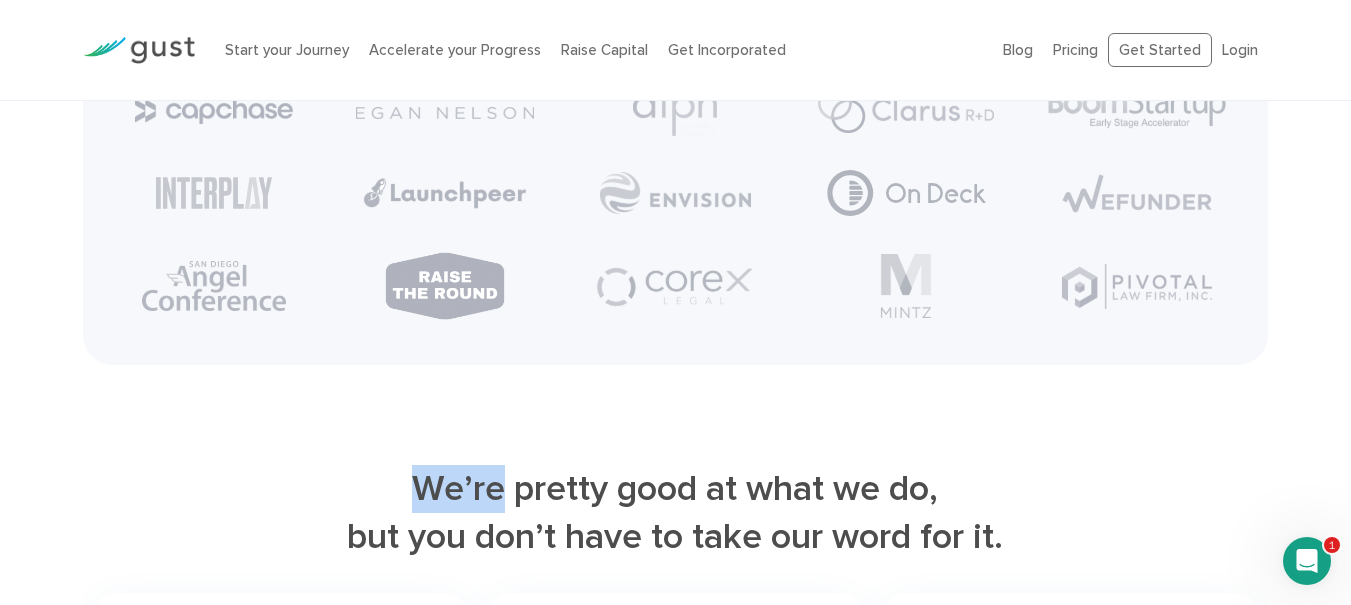 click on "Startup Smarter
The best place to start, grow, and fund your venture.
Get Started
Get Incorporated" at bounding box center [675, -158] 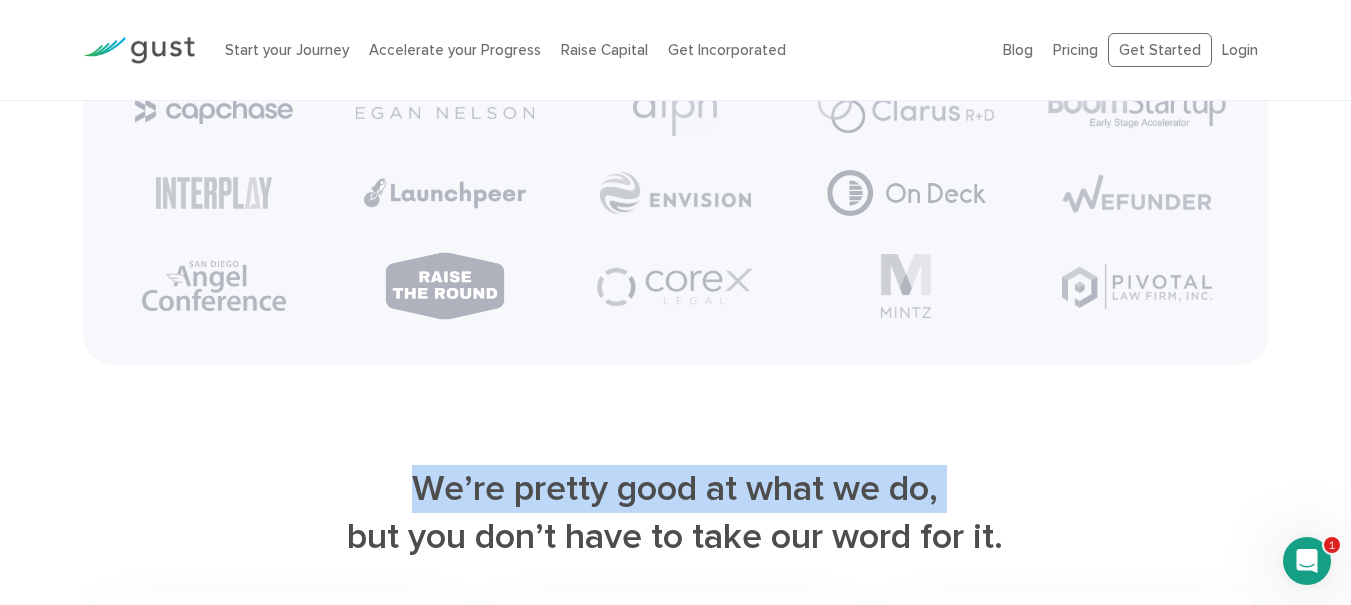 click on "Startup Smarter
The best place to start, grow, and fund your venture.
Get Started
Get Incorporated" at bounding box center (675, -158) 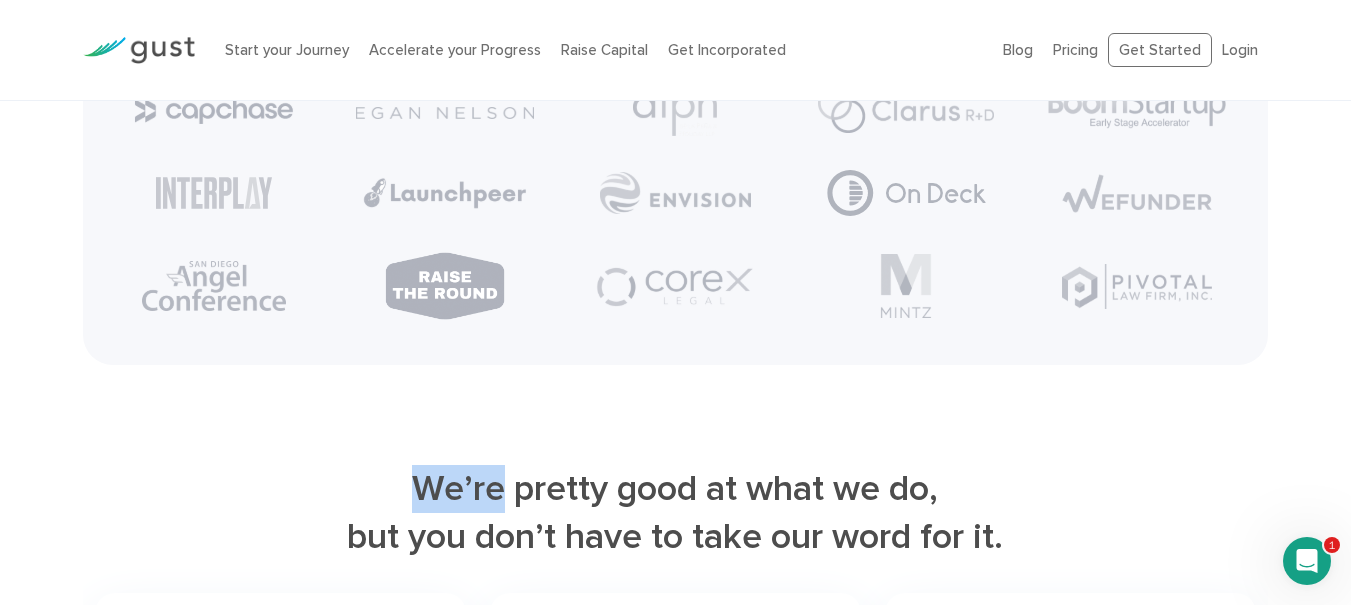 click on "Startup Smarter
The best place to start, grow, and fund your venture.
Get Started
Get Incorporated" at bounding box center [675, -158] 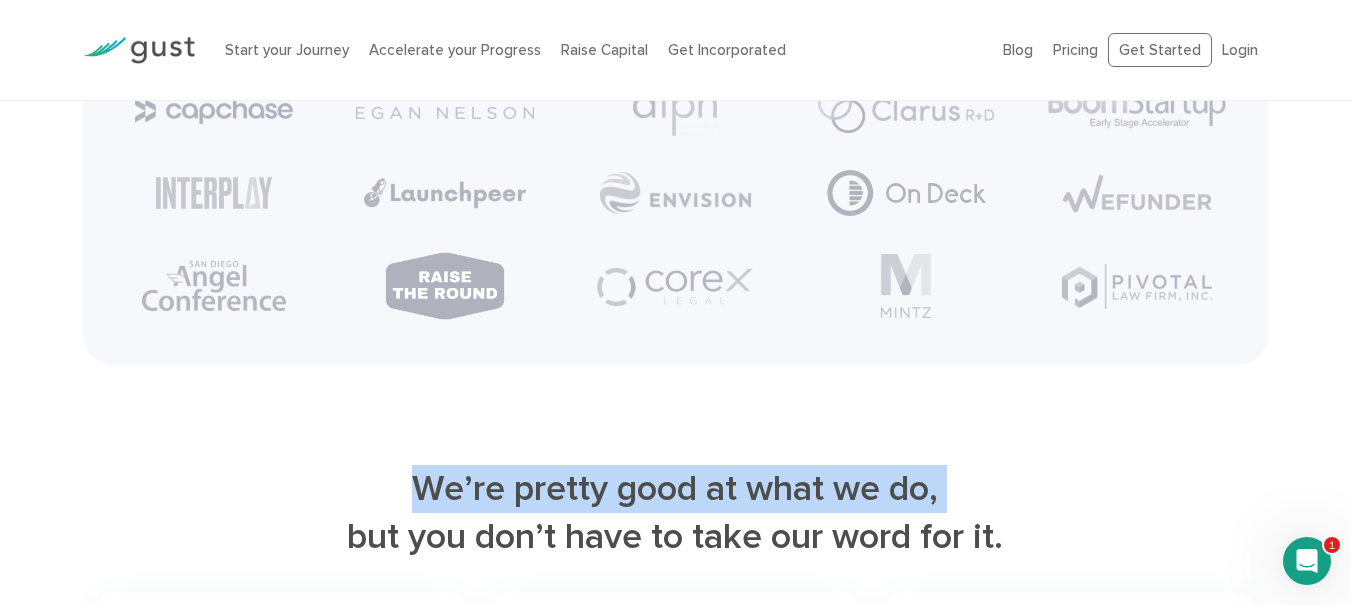 click on "Startup Smarter
The best place to start, grow, and fund your venture.
Get Started
Get Incorporated" at bounding box center [675, -158] 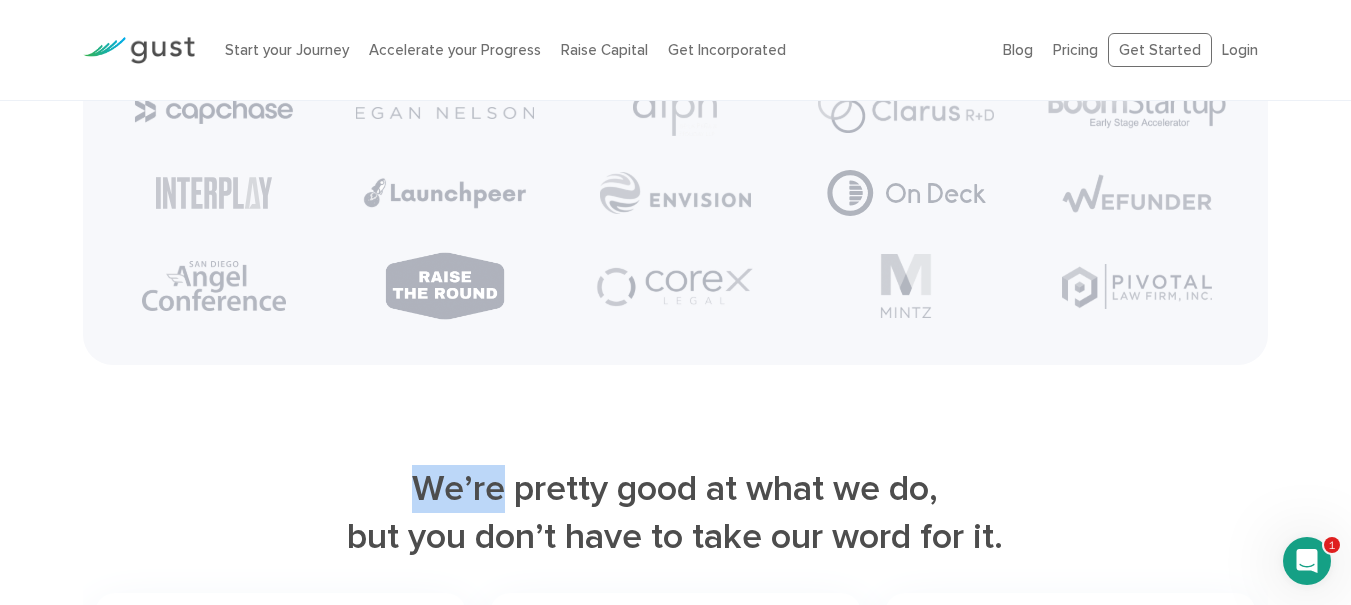 click on "Startup Smarter
The best place to start, grow, and fund your venture.
Get Started
Get Incorporated" at bounding box center [675, -158] 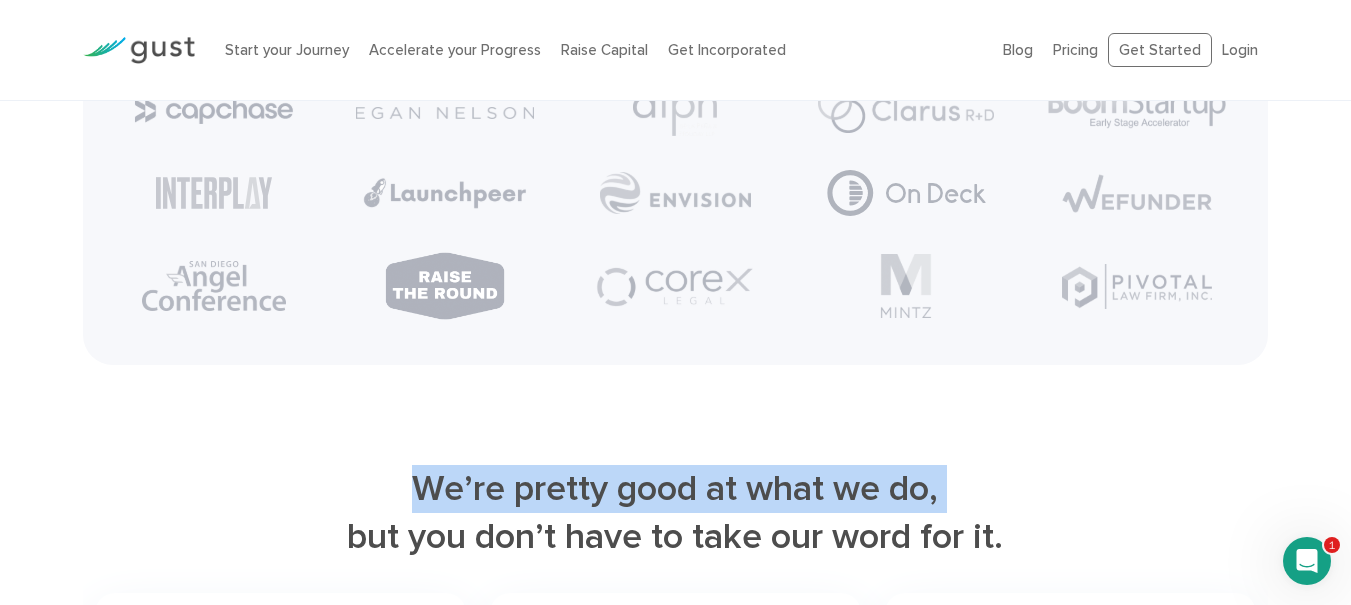 click on "Startup Smarter
The best place to start, grow, and fund your venture.
Get Started
Get Incorporated" at bounding box center (675, -158) 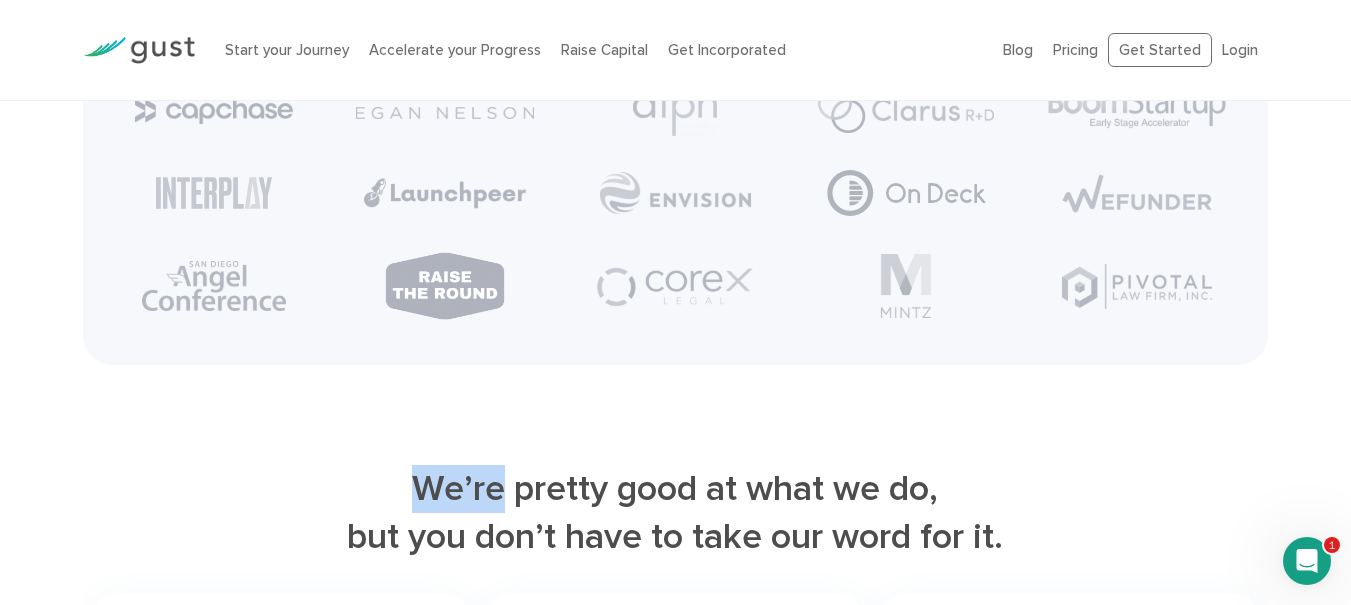 click on "Startup Smarter
The best place to start, grow, and fund your venture.
Get Started
Get Incorporated" at bounding box center (675, -158) 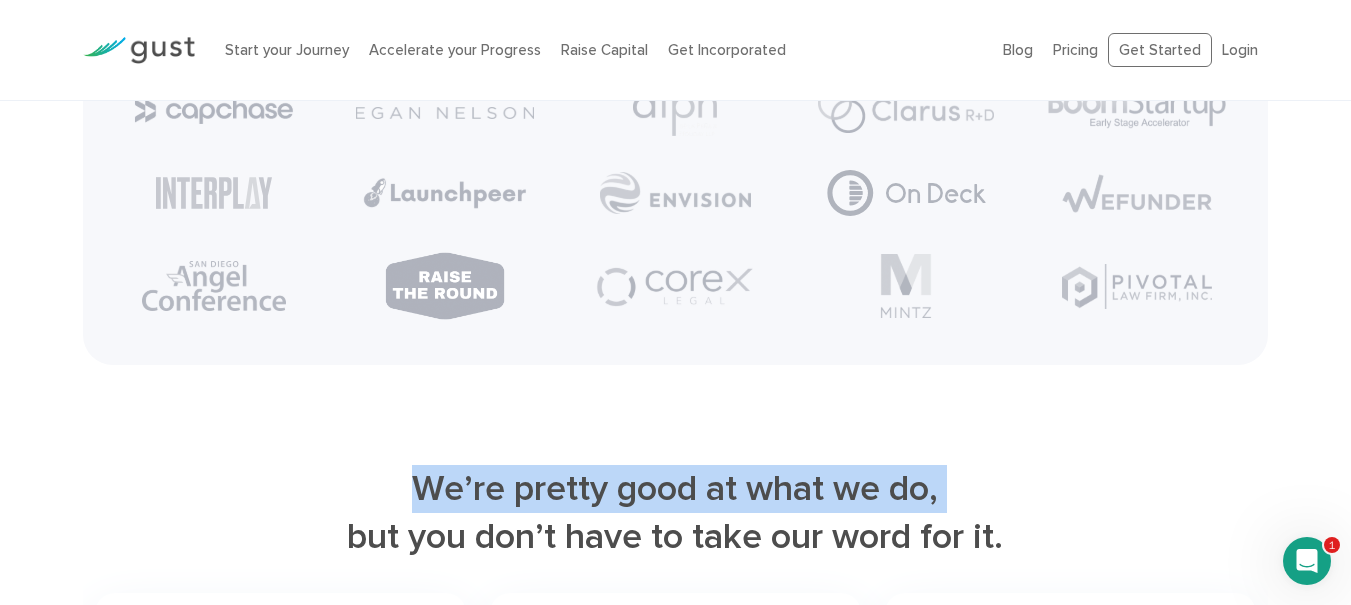 click on "Startup Smarter
The best place to start, grow, and fund your venture.
Get Started
Get Incorporated" at bounding box center [675, -158] 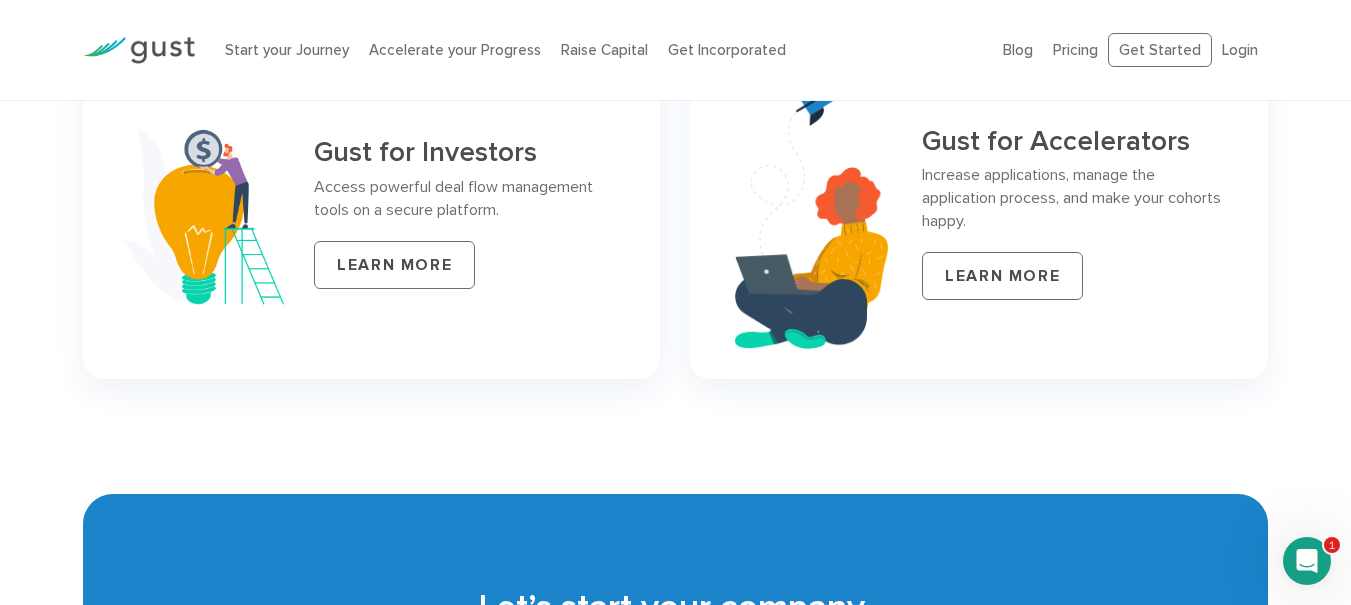 scroll, scrollTop: 8560, scrollLeft: 0, axis: vertical 